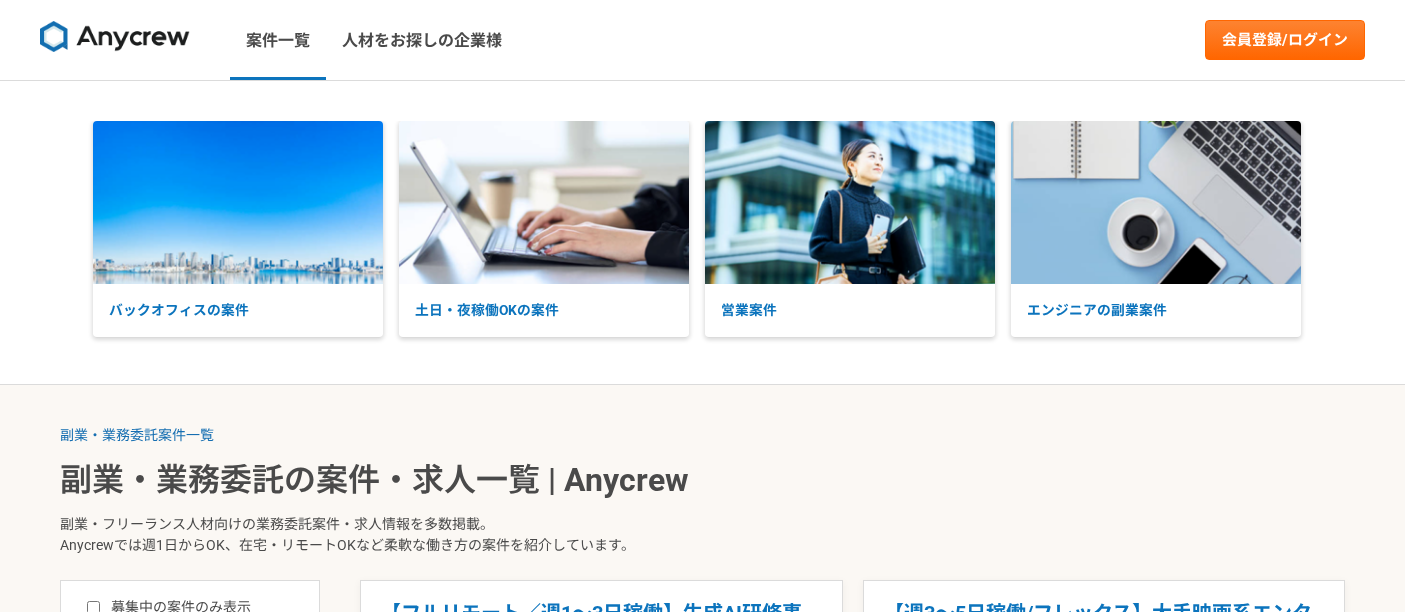 scroll, scrollTop: 0, scrollLeft: 0, axis: both 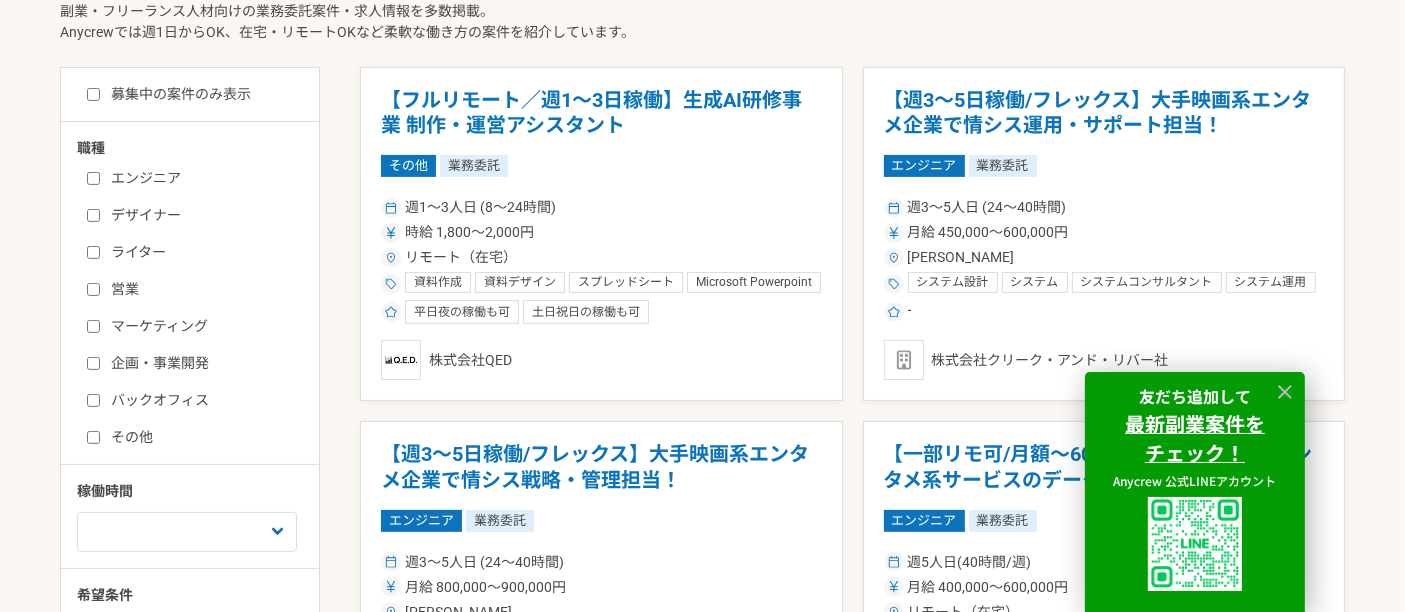 click on "デザイナー" at bounding box center [93, 215] 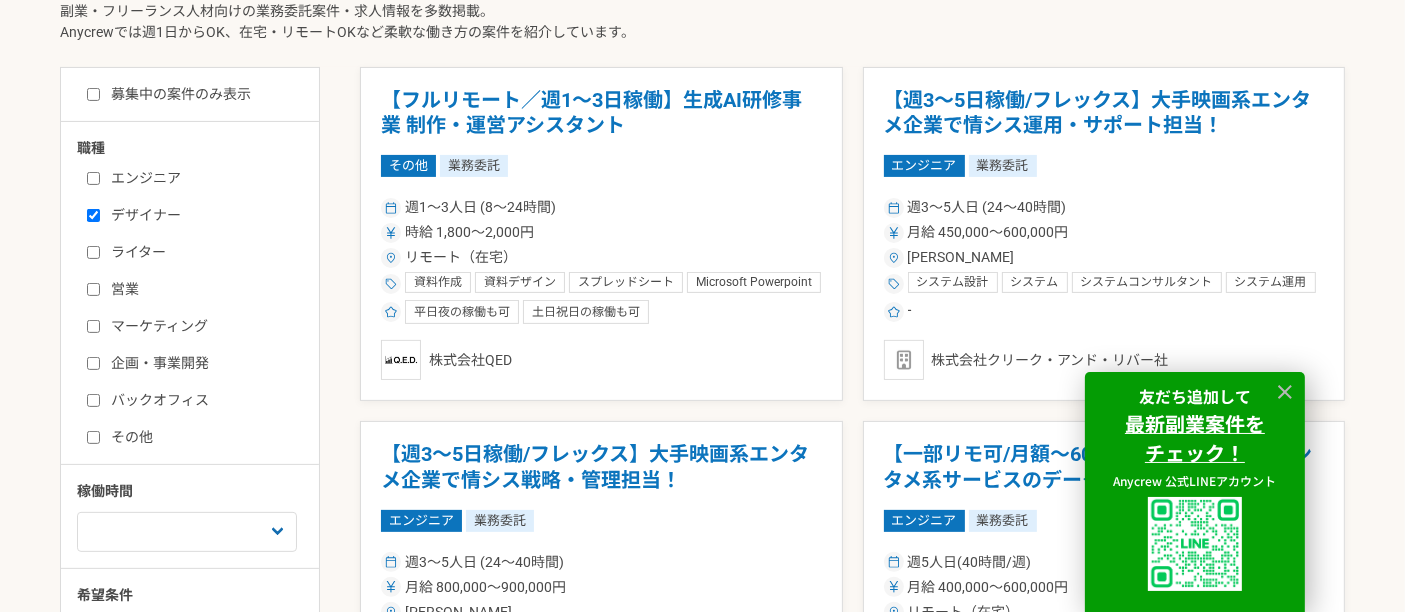 checkbox on "true" 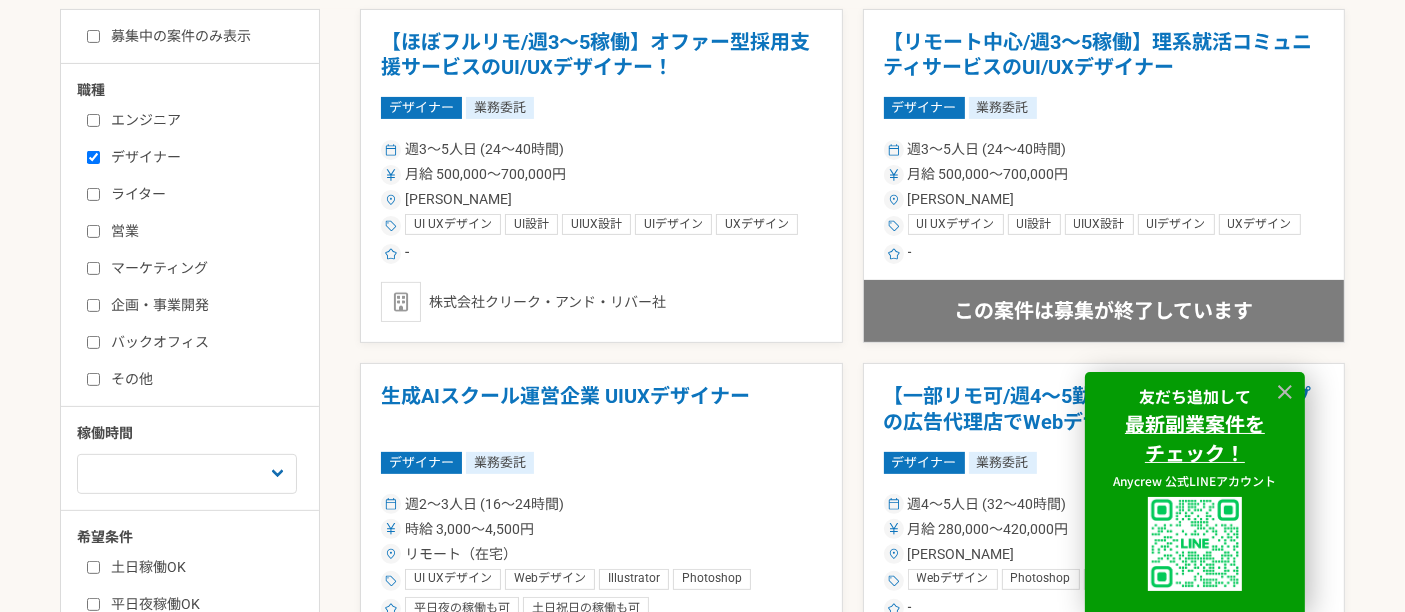 scroll, scrollTop: 644, scrollLeft: 0, axis: vertical 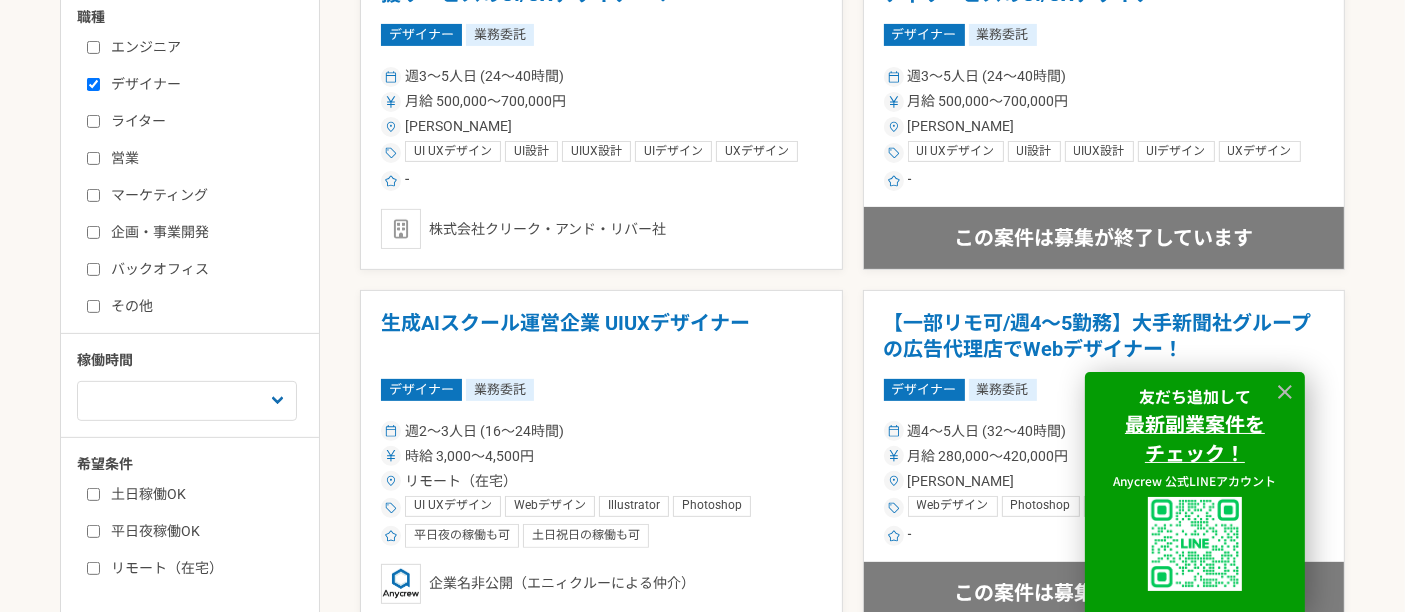 click on "バックオフィス" at bounding box center (93, 269) 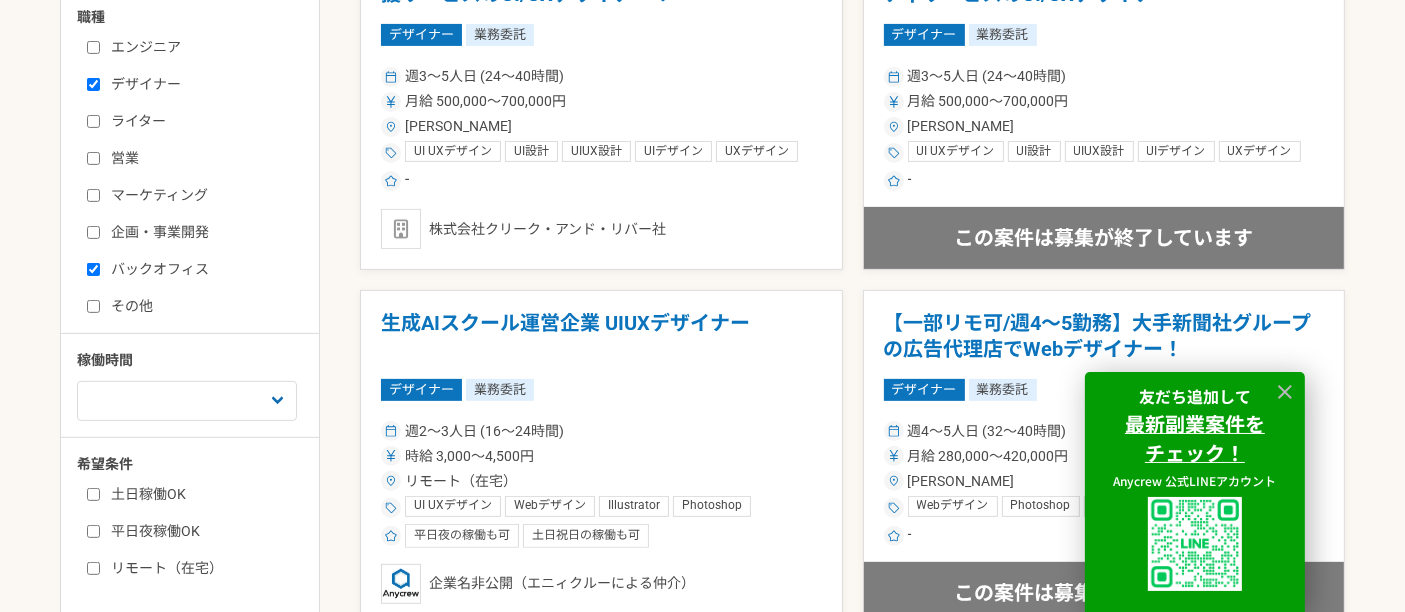 checkbox on "true" 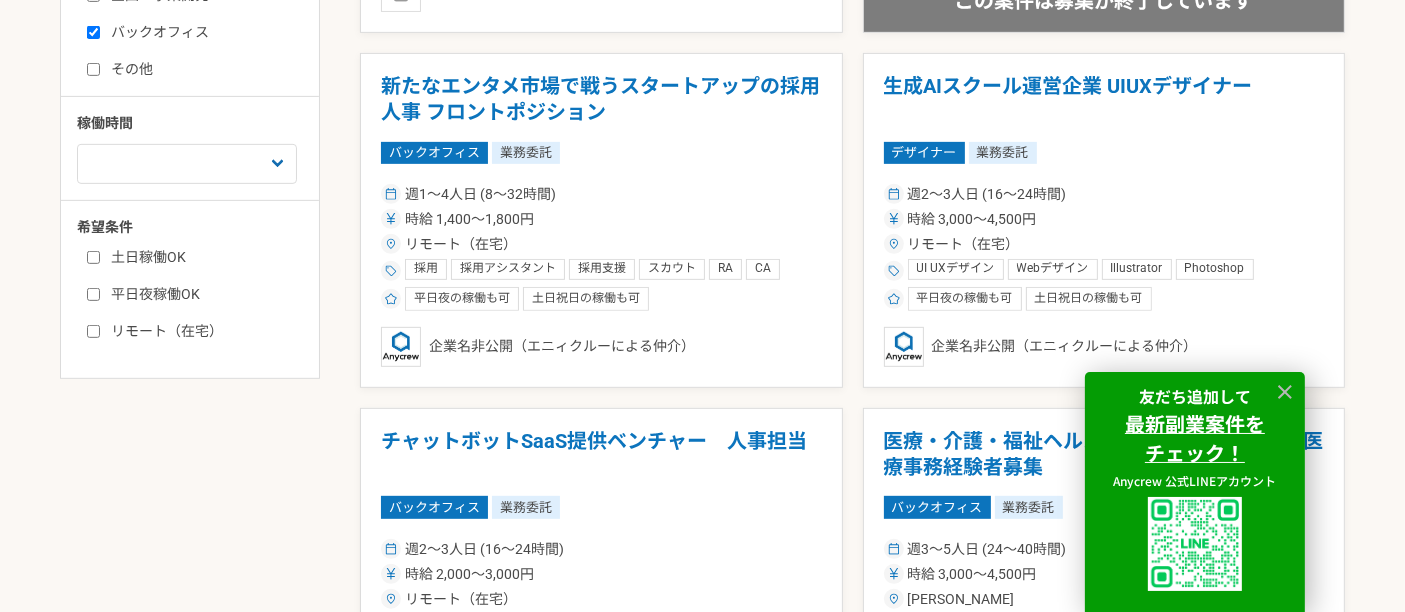 scroll, scrollTop: 882, scrollLeft: 0, axis: vertical 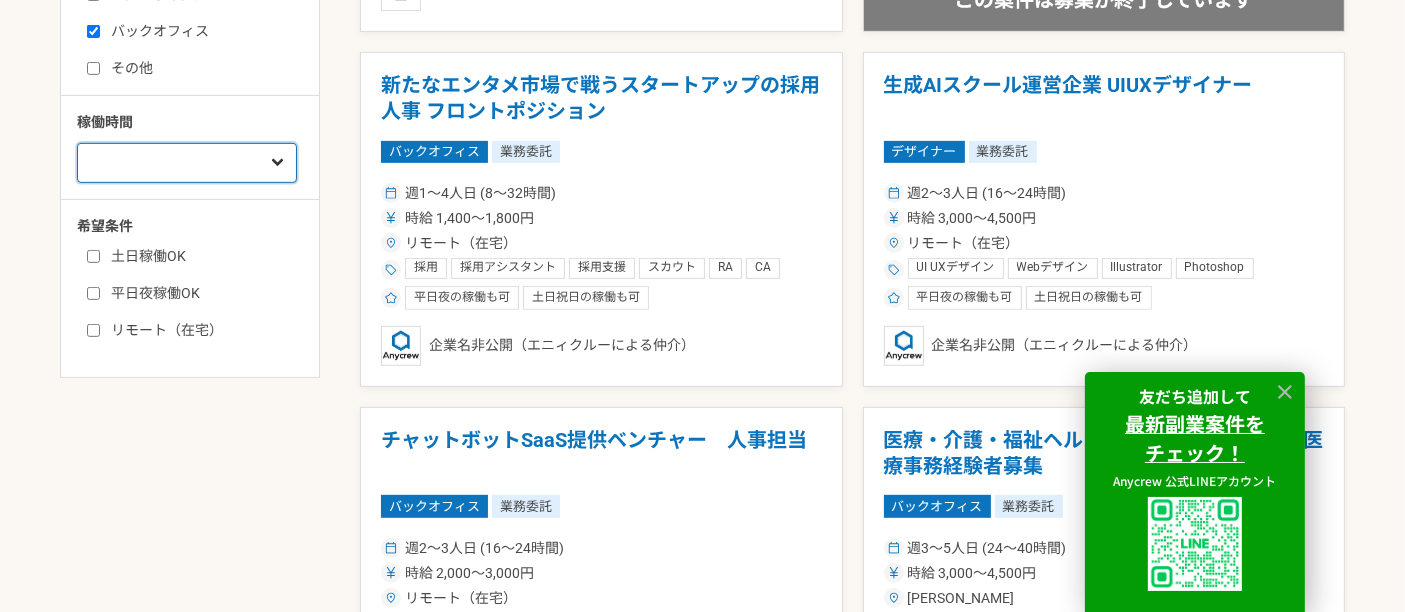 click on "週1人日（8時間）以下 週2人日（16時間）以下 週3人日（24時間）以下 週4人日（32時間）以下 週5人日（40時間）以下" at bounding box center (187, 163) 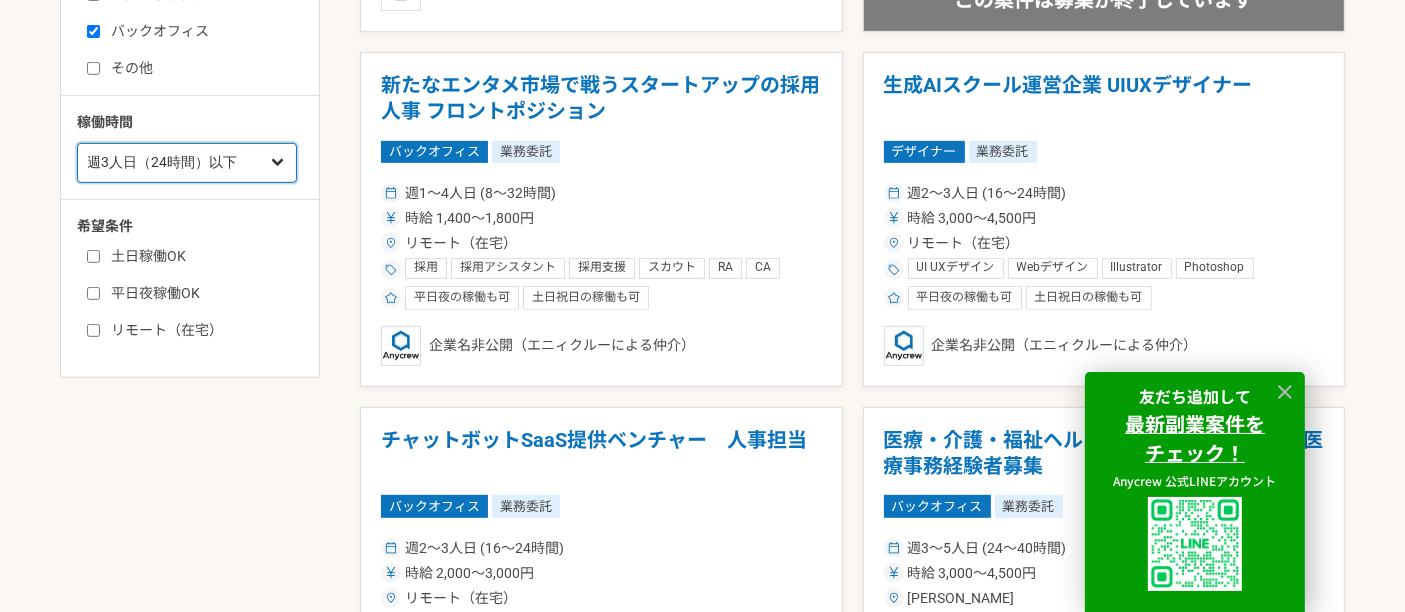 click on "週1人日（8時間）以下 週2人日（16時間）以下 週3人日（24時間）以下 週4人日（32時間）以下 週5人日（40時間）以下" at bounding box center [187, 163] 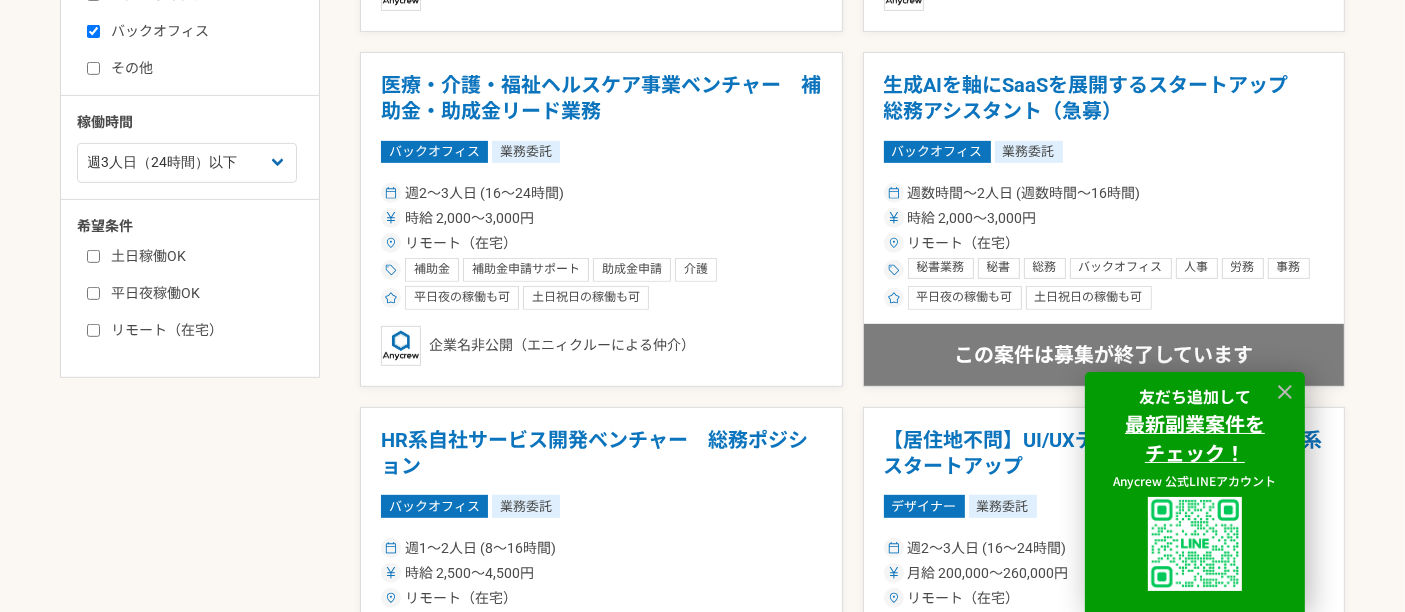 click on "土日稼働OK" at bounding box center [202, 256] 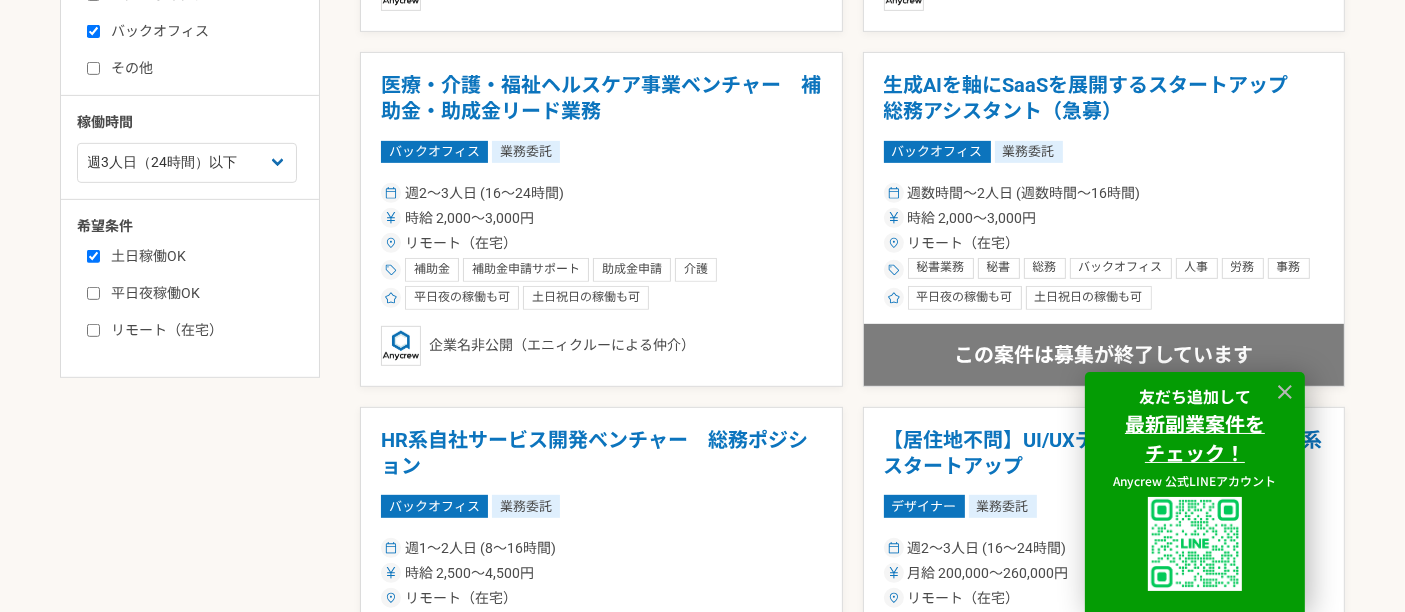 checkbox on "true" 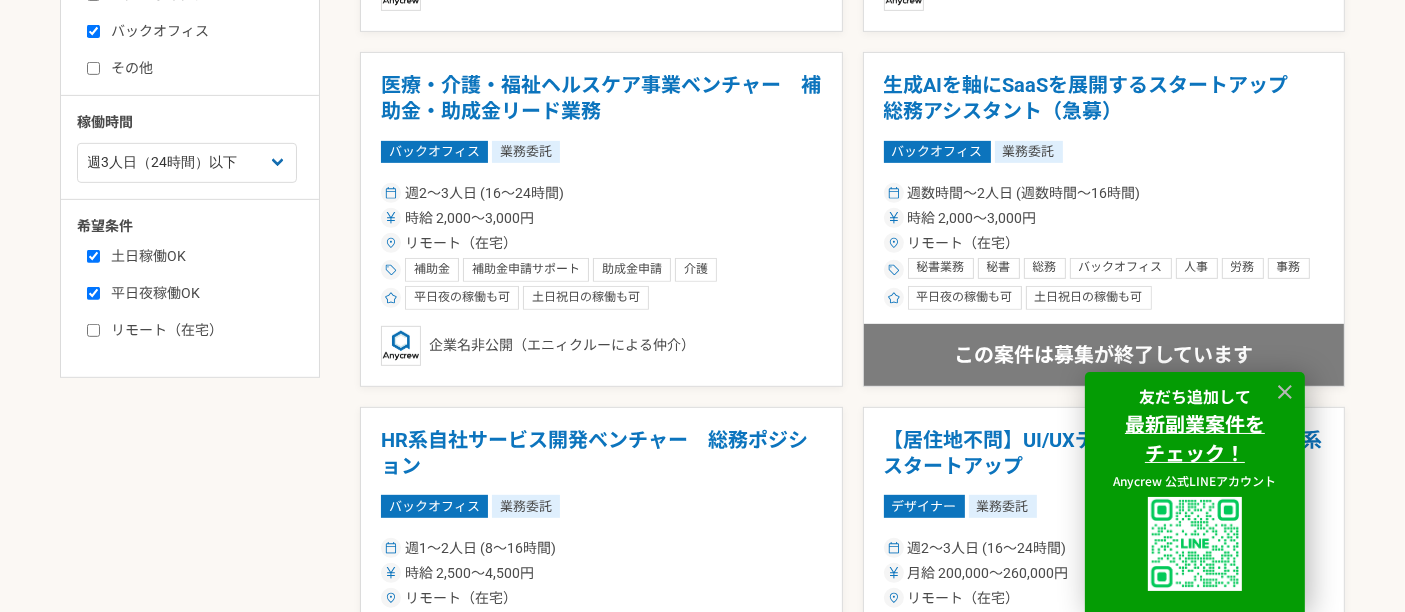 checkbox on "true" 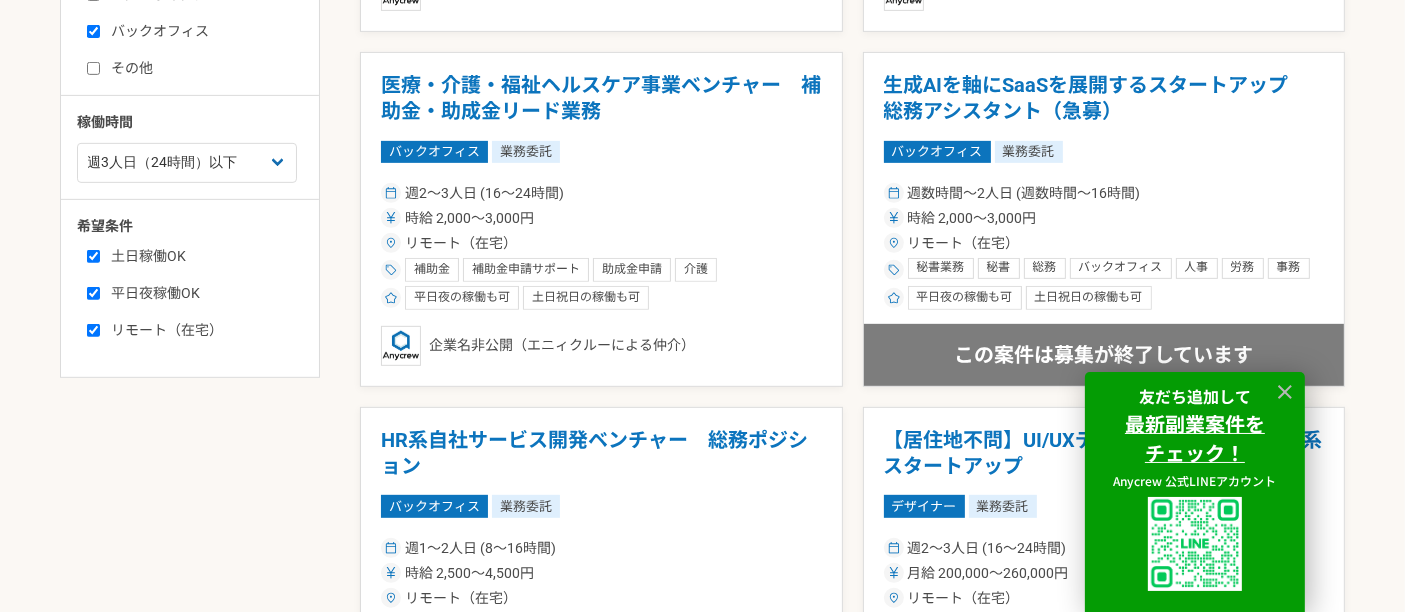 checkbox on "true" 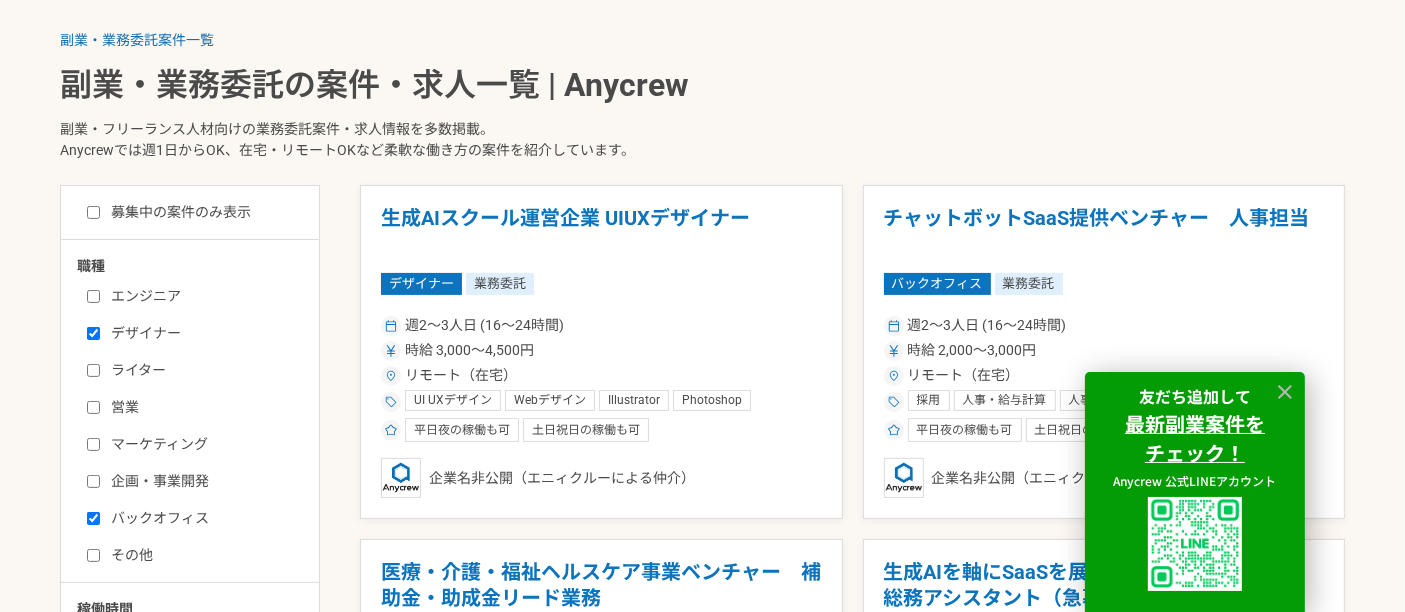 scroll, scrollTop: 403, scrollLeft: 0, axis: vertical 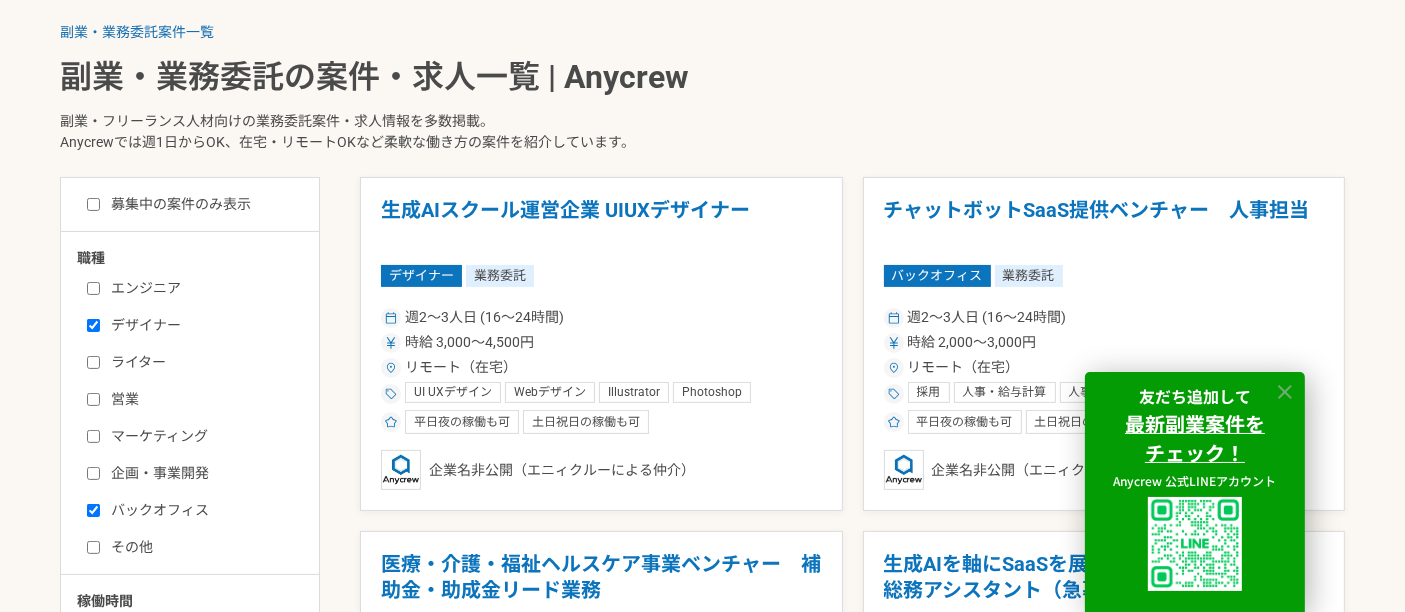click 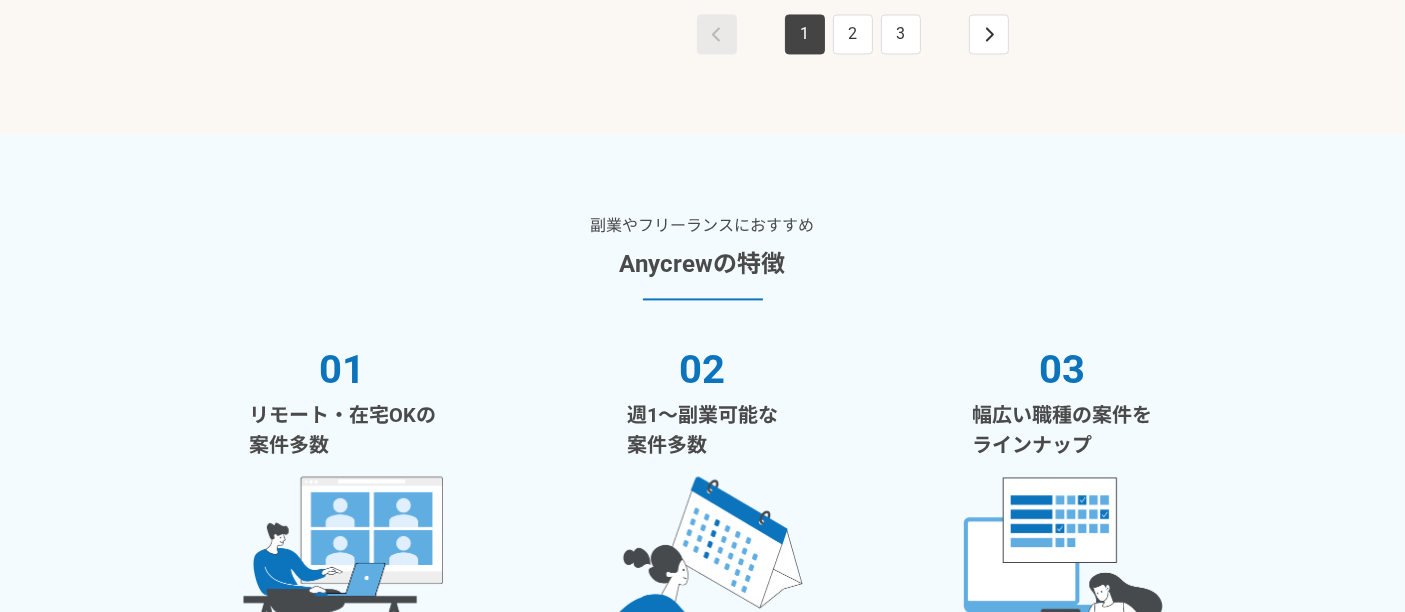 scroll, scrollTop: 882, scrollLeft: 0, axis: vertical 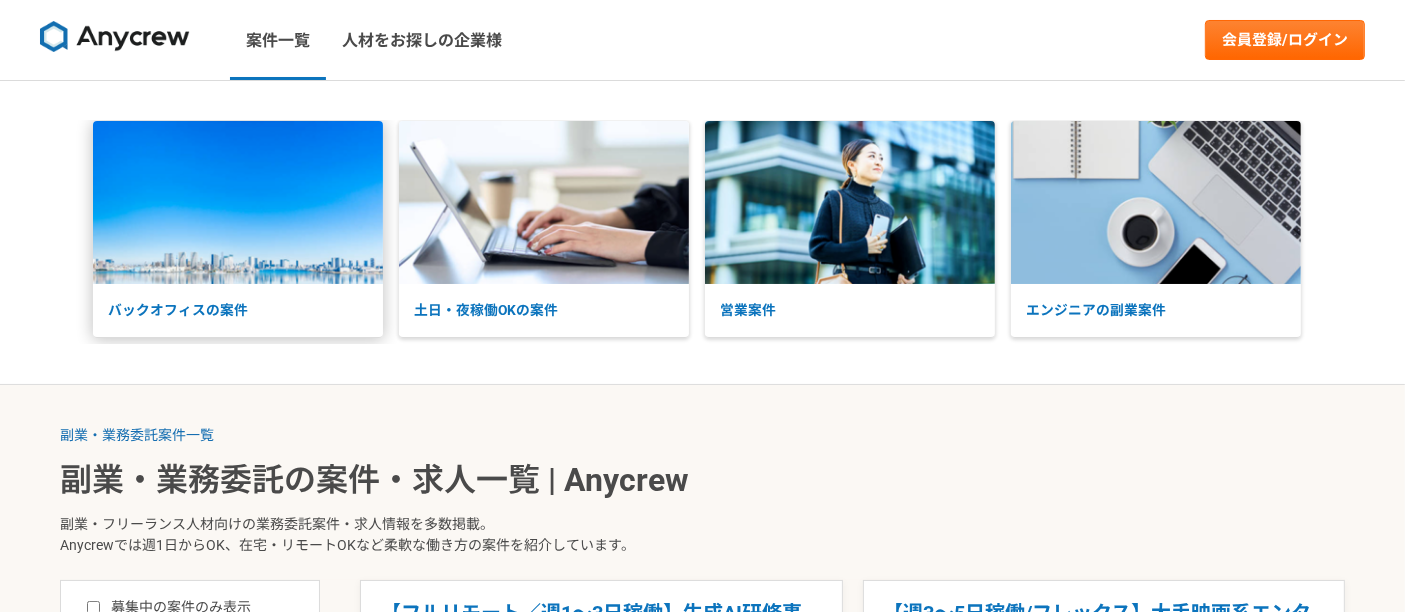click at bounding box center (238, 202) 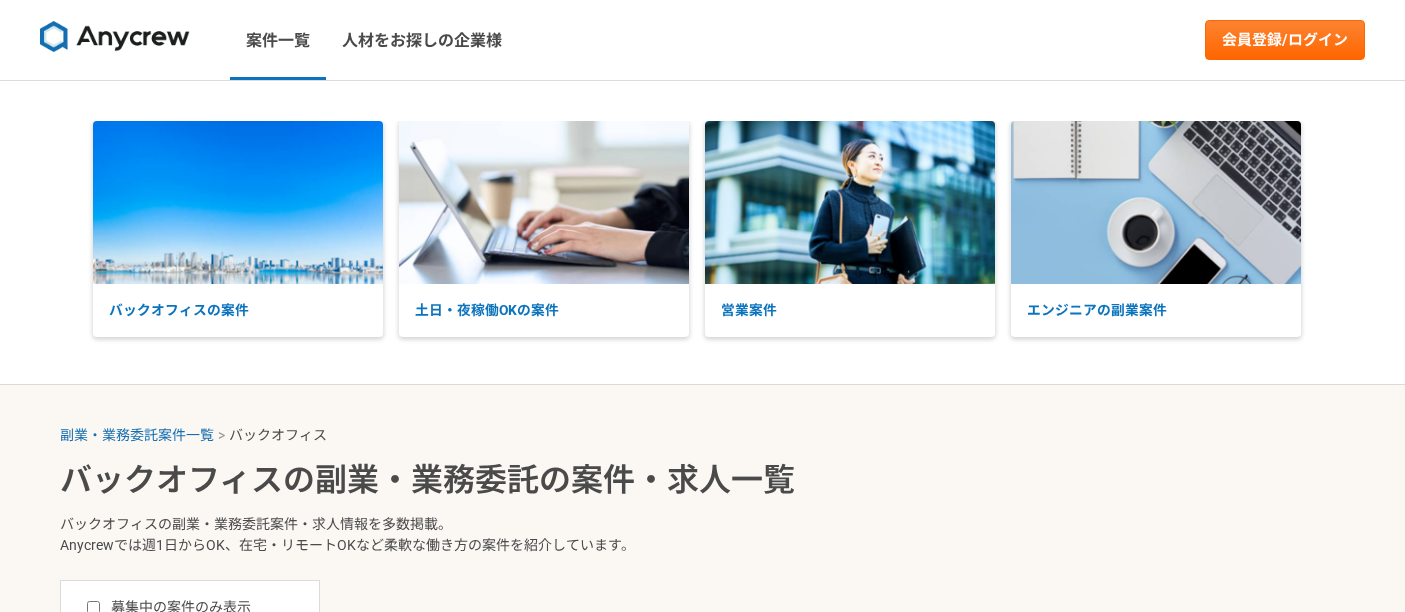 scroll, scrollTop: 0, scrollLeft: 0, axis: both 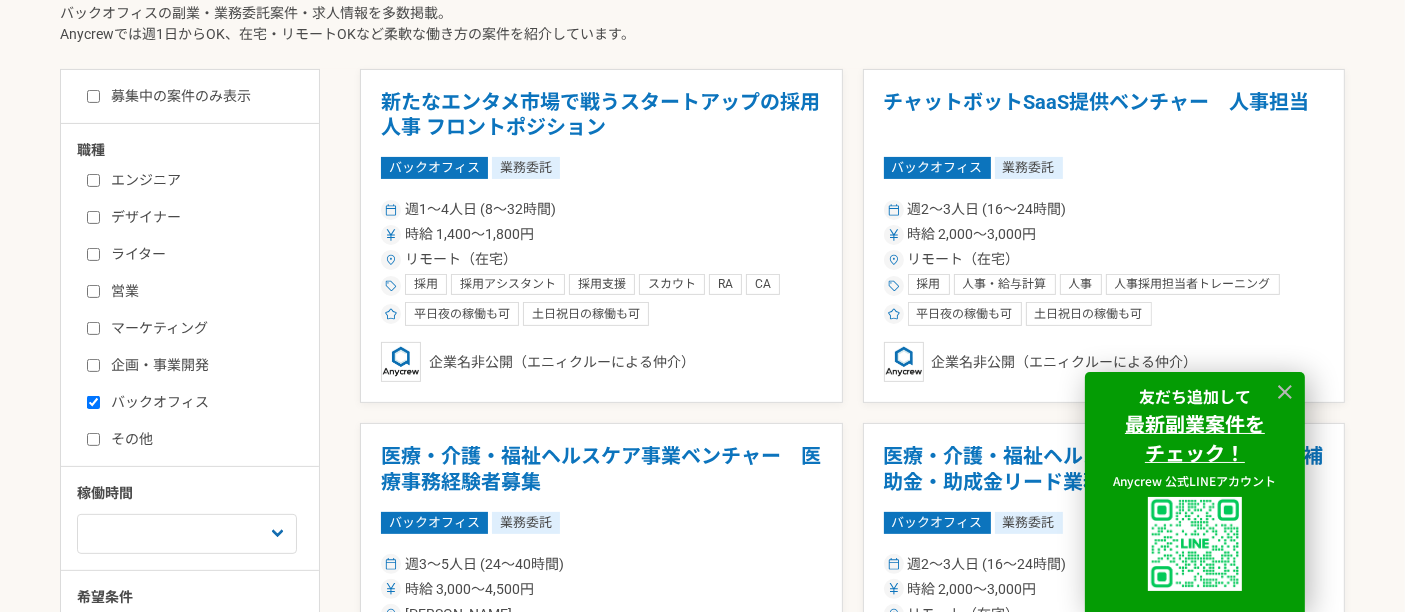 click on "募集中の案件のみ表示" at bounding box center [169, 96] 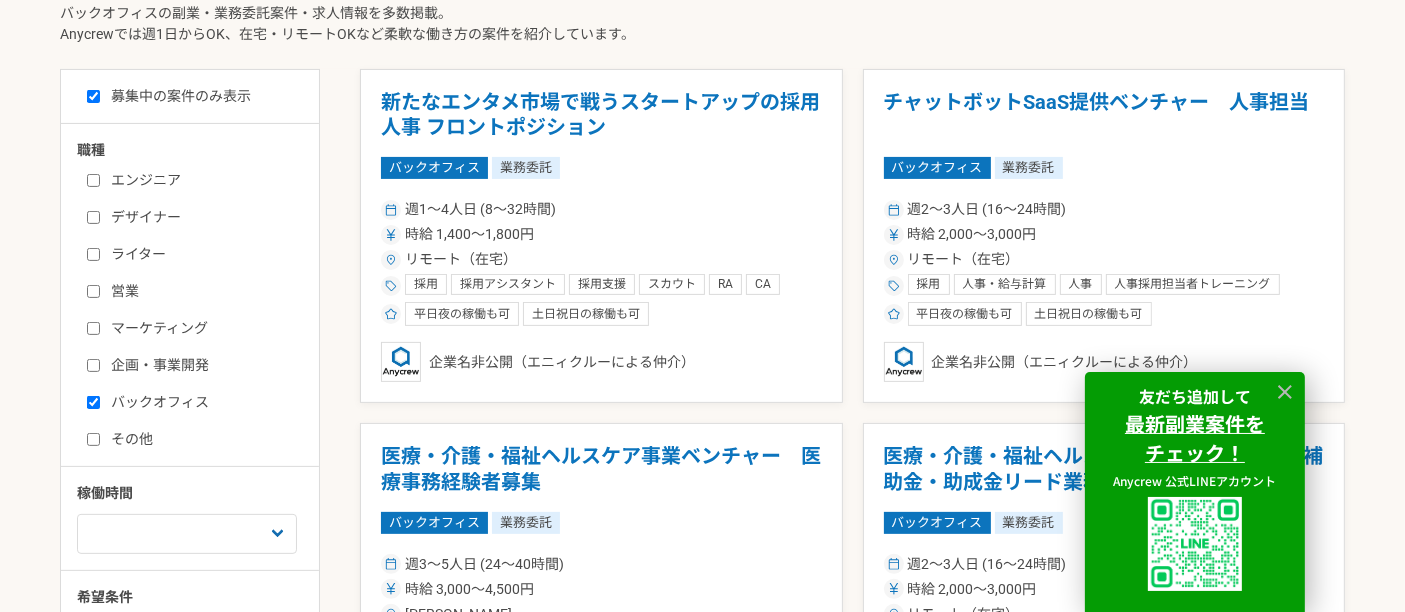 checkbox on "true" 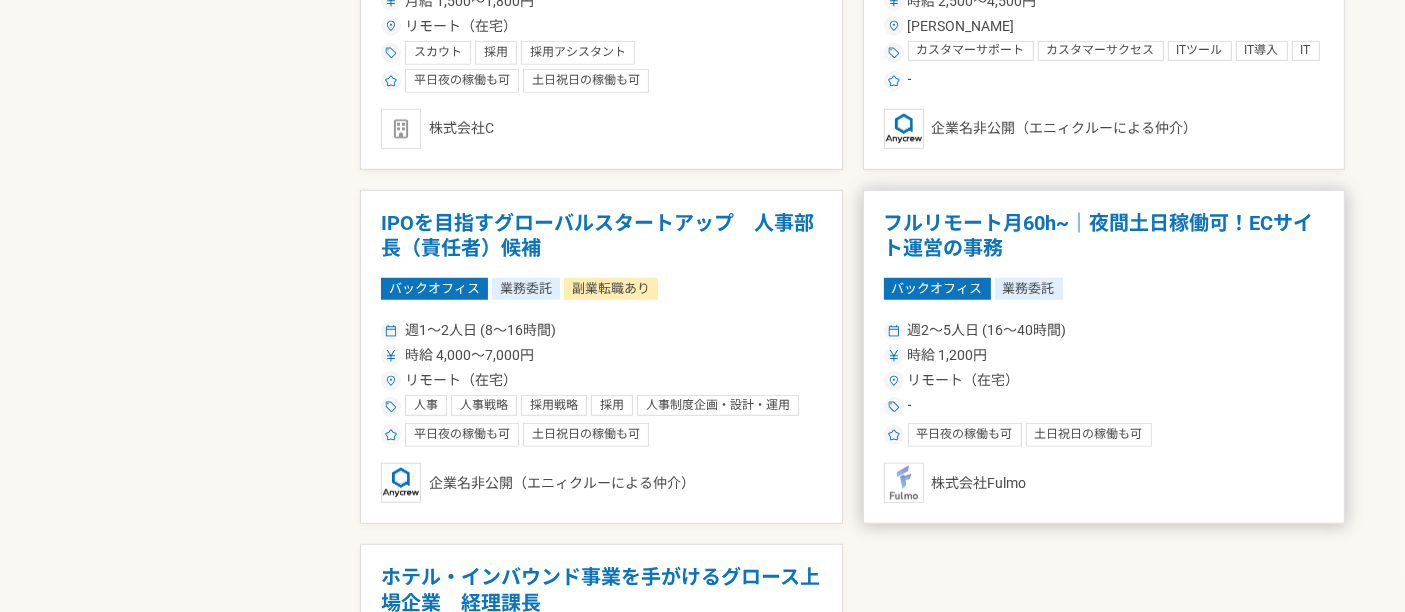 scroll, scrollTop: 1453, scrollLeft: 0, axis: vertical 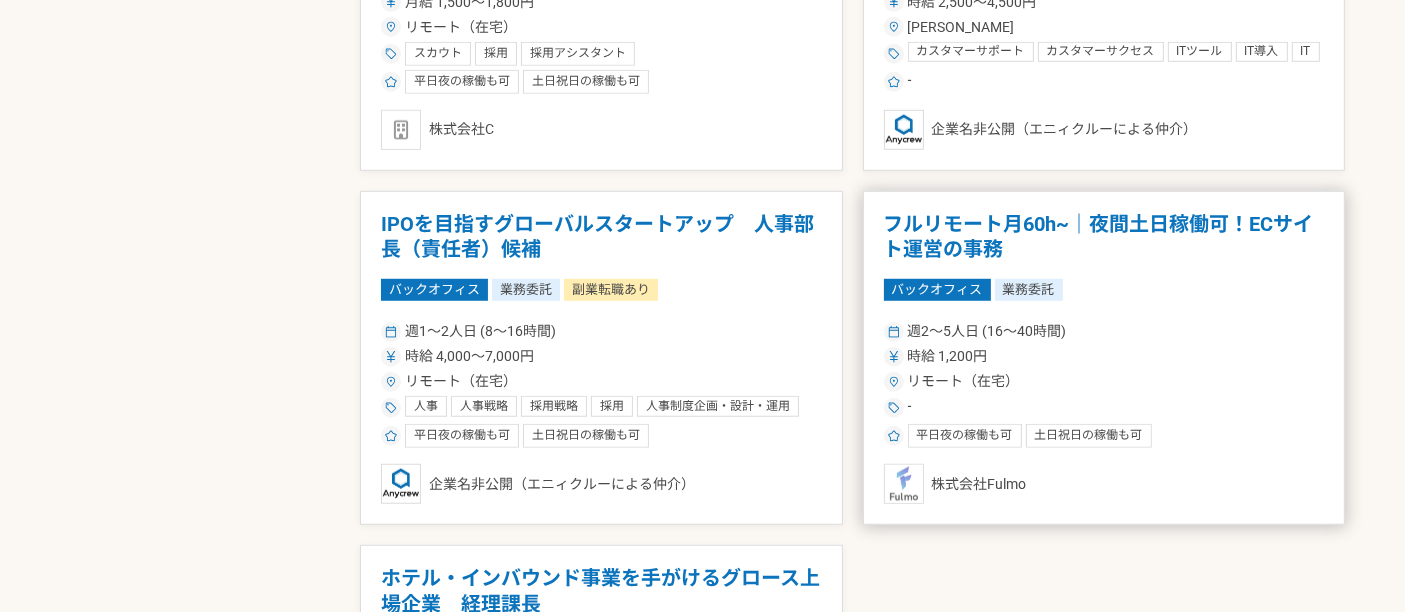 click on "フルリモート月60h~｜夜間土日稼働可！ECサイト運営の事務" at bounding box center (1104, 237) 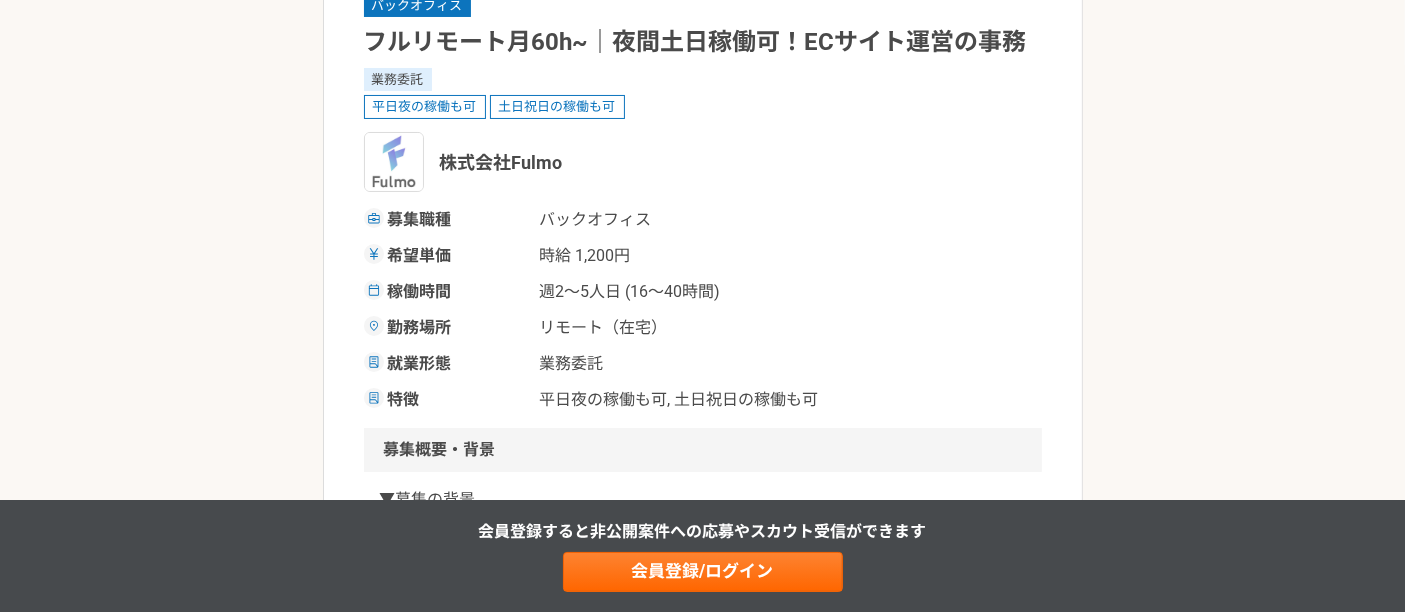 scroll, scrollTop: 194, scrollLeft: 0, axis: vertical 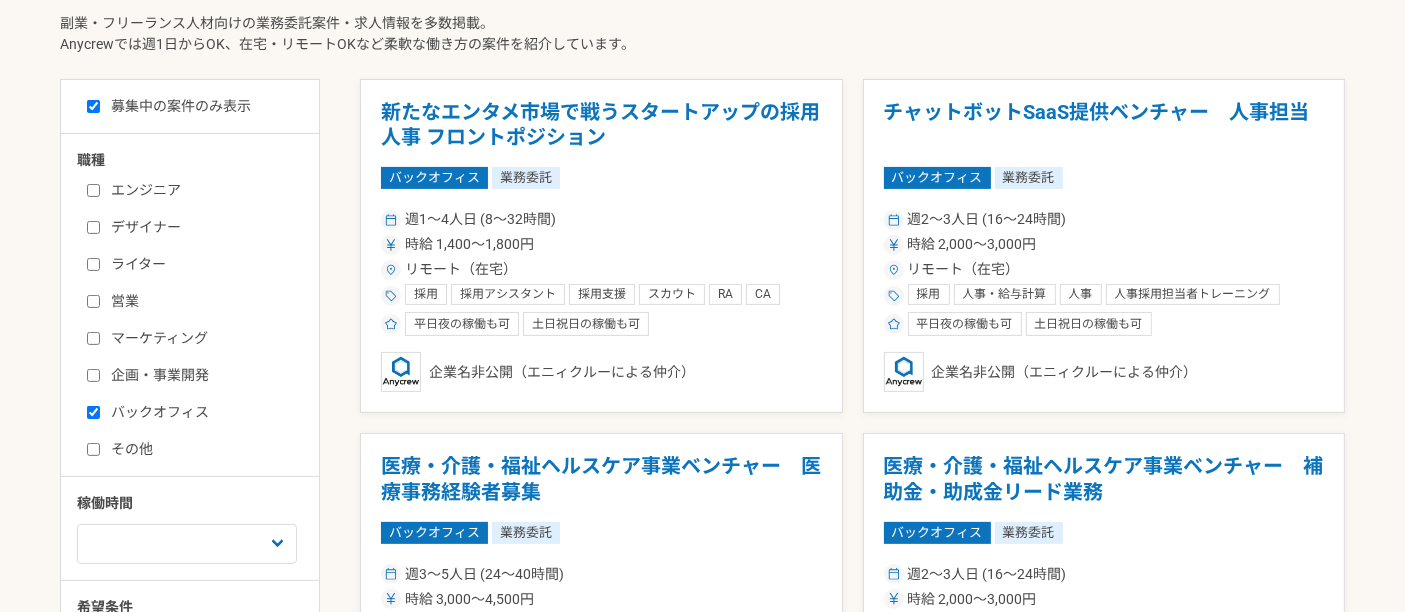 click on "デザイナー" at bounding box center [202, 227] 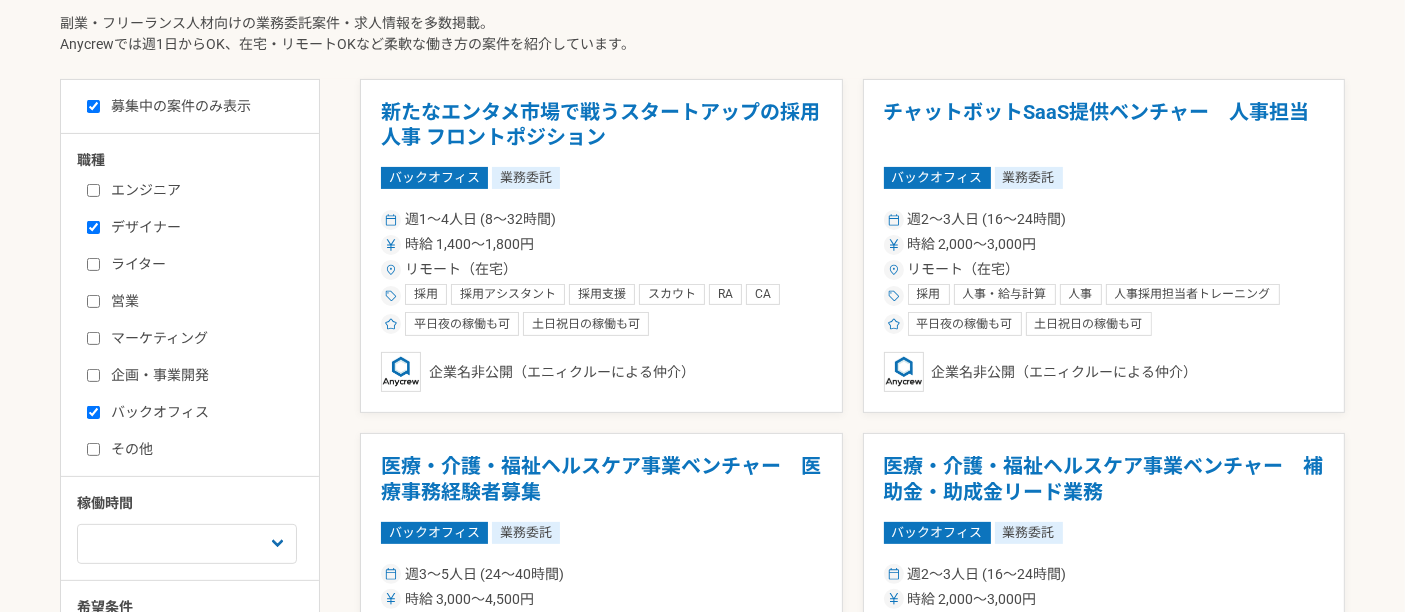 checkbox on "true" 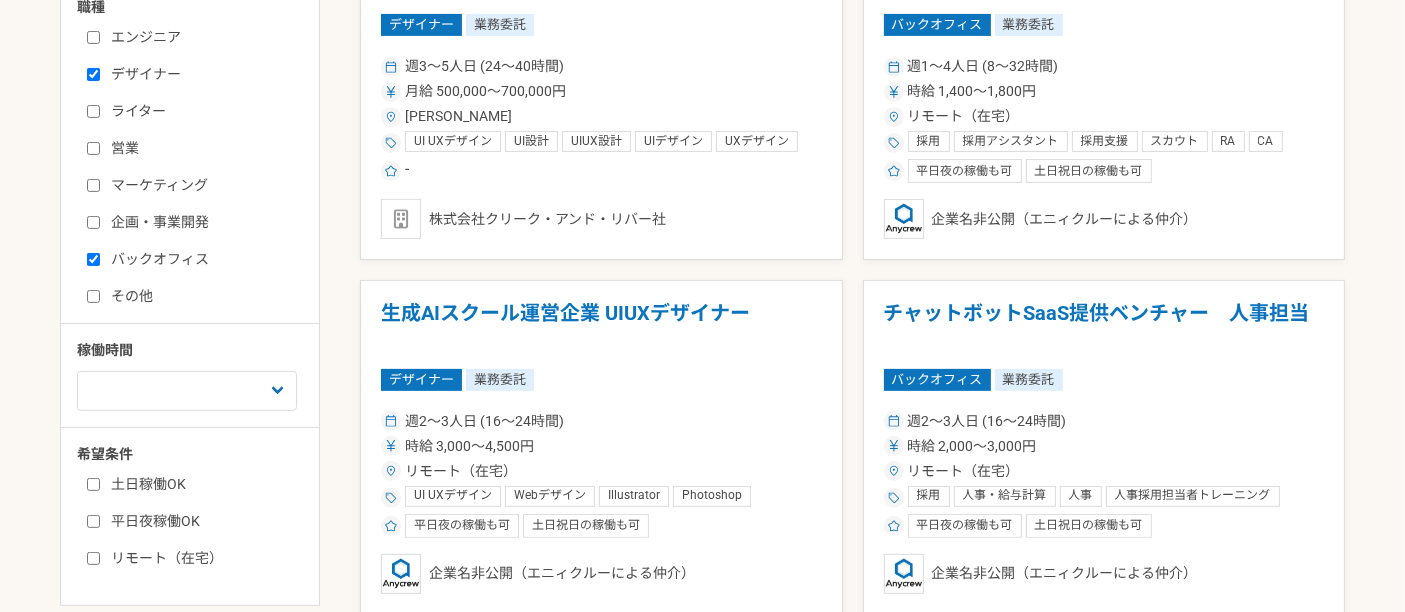 scroll, scrollTop: 737, scrollLeft: 0, axis: vertical 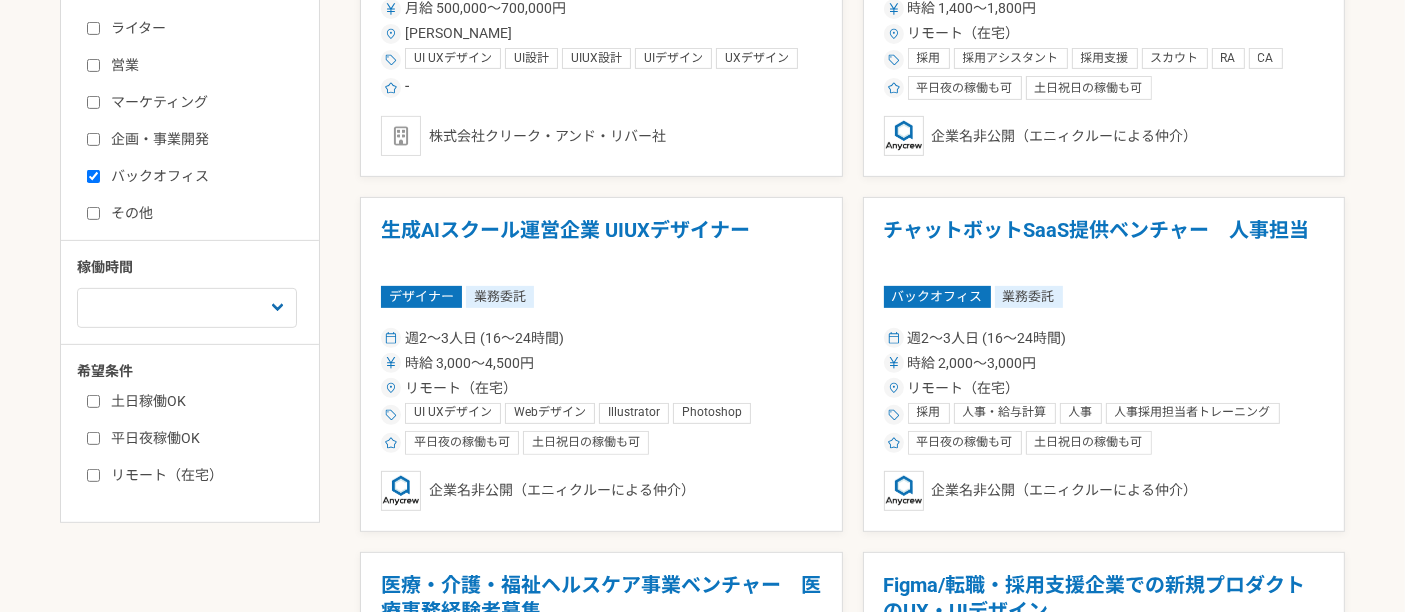 click on "その他" at bounding box center [93, 213] 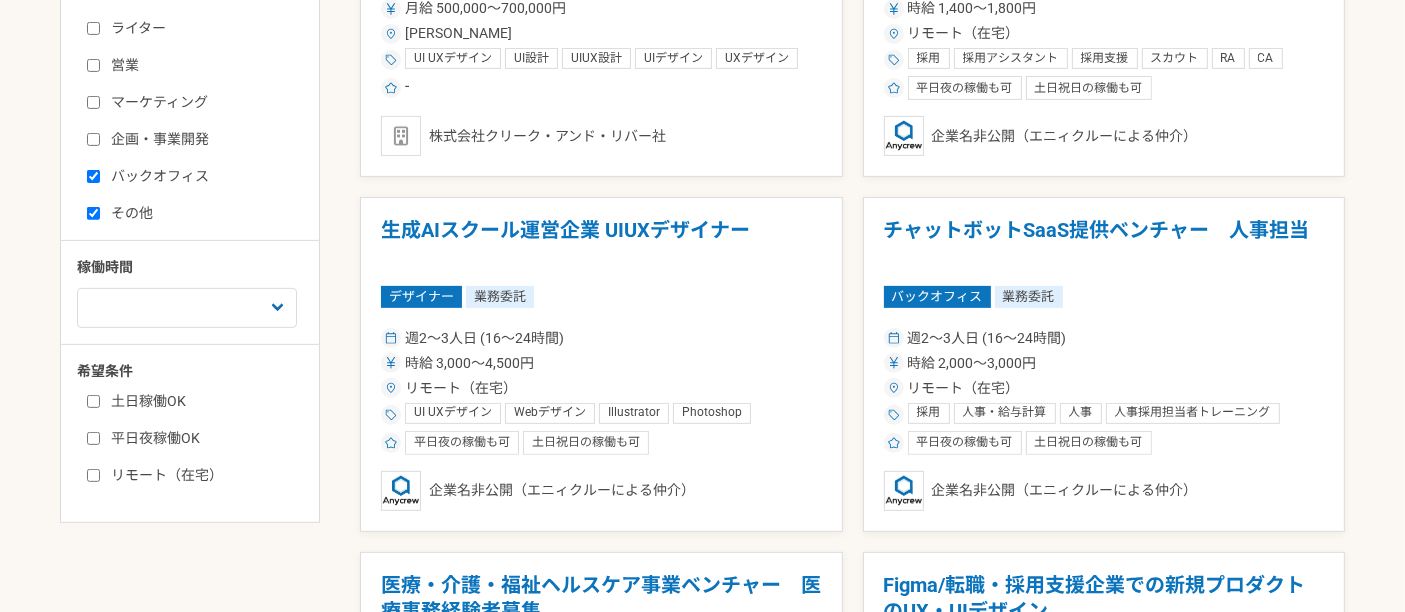 checkbox on "true" 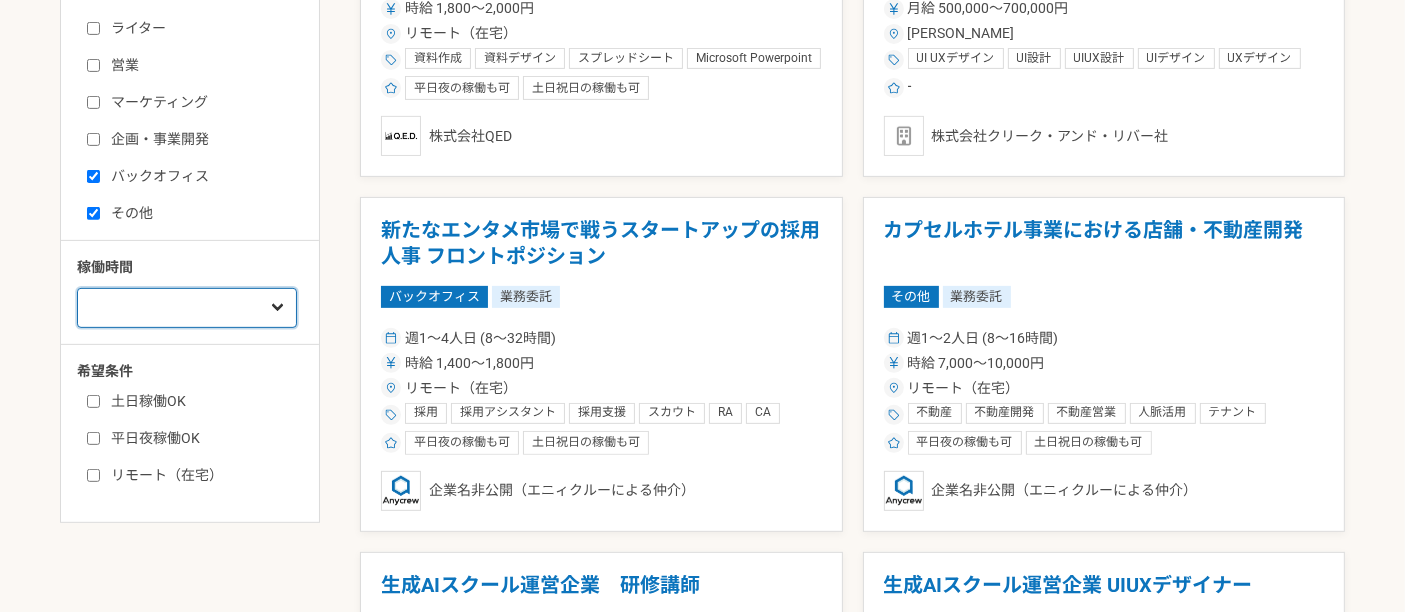 click on "週1人日（8時間）以下 週2人日（16時間）以下 週3人日（24時間）以下 週4人日（32時間）以下 週5人日（40時間）以下" at bounding box center (187, 308) 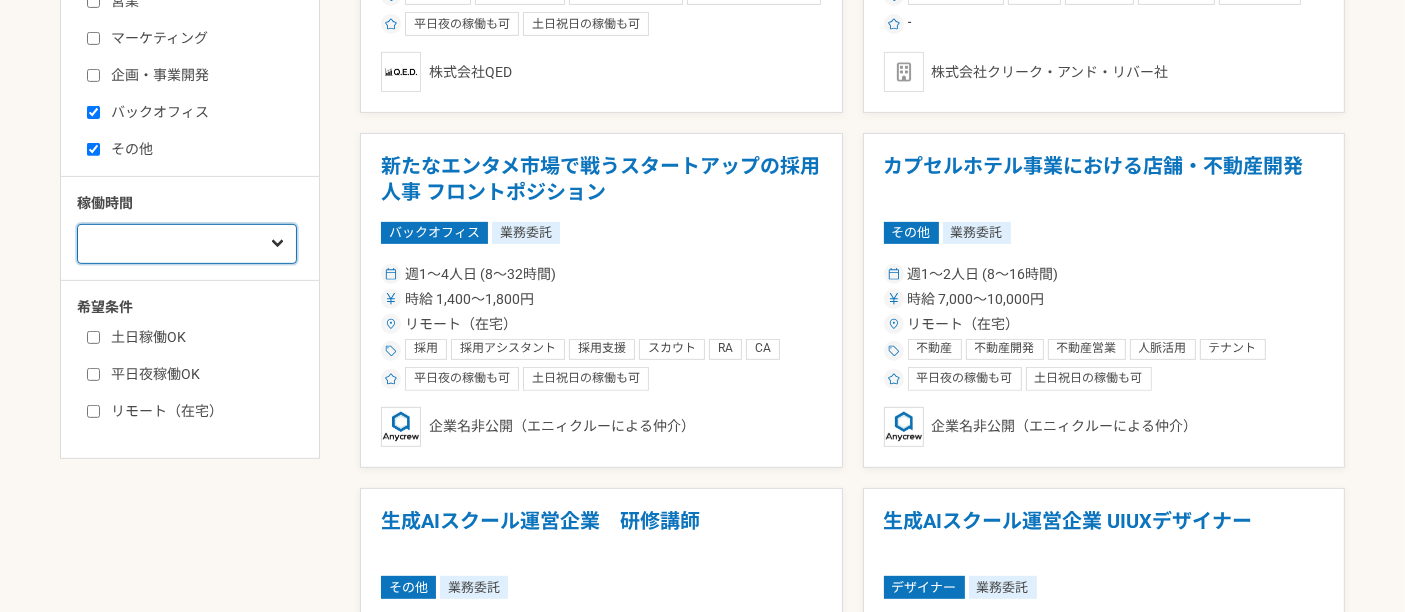 scroll, scrollTop: 841, scrollLeft: 0, axis: vertical 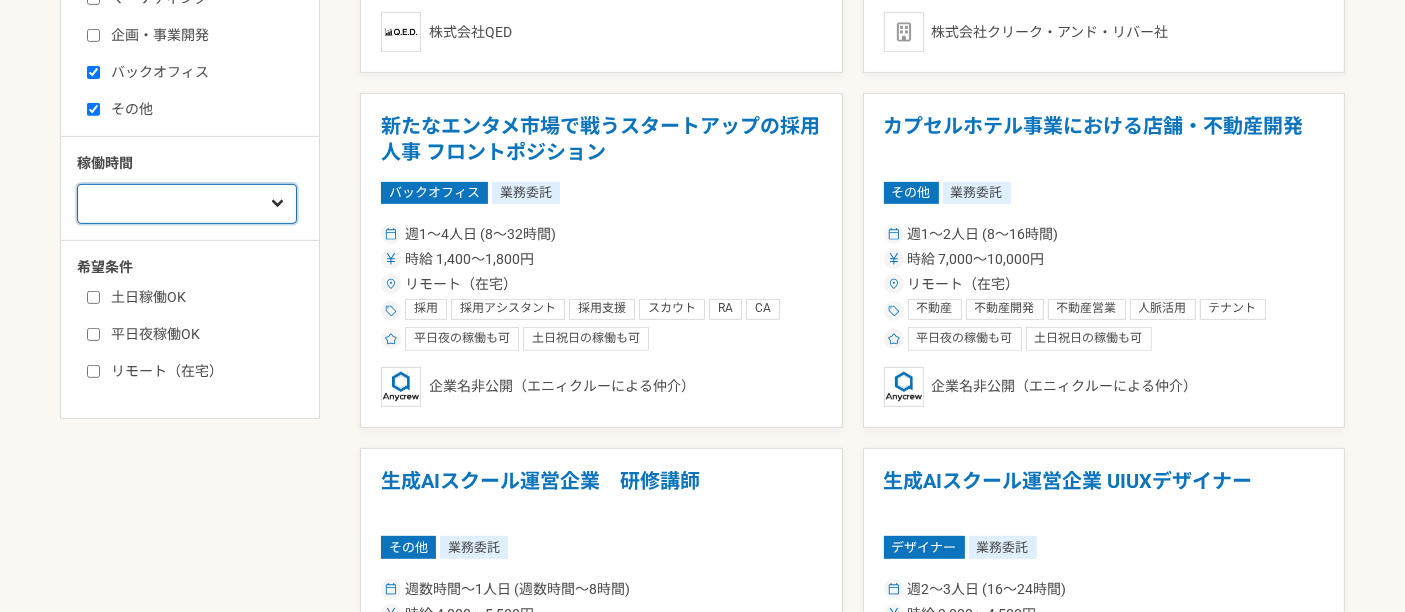 click on "週1人日（8時間）以下 週2人日（16時間）以下 週3人日（24時間）以下 週4人日（32時間）以下 週5人日（40時間）以下" at bounding box center [187, 204] 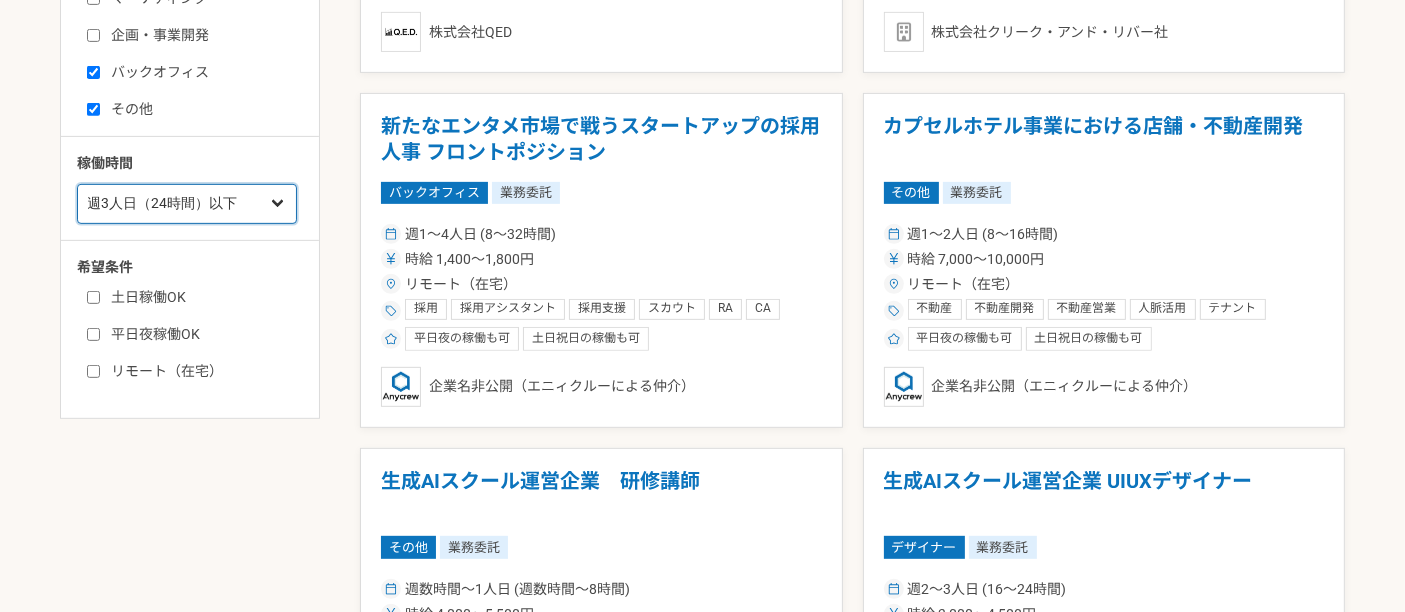 click on "週1人日（8時間）以下 週2人日（16時間）以下 週3人日（24時間）以下 週4人日（32時間）以下 週5人日（40時間）以下" at bounding box center [187, 204] 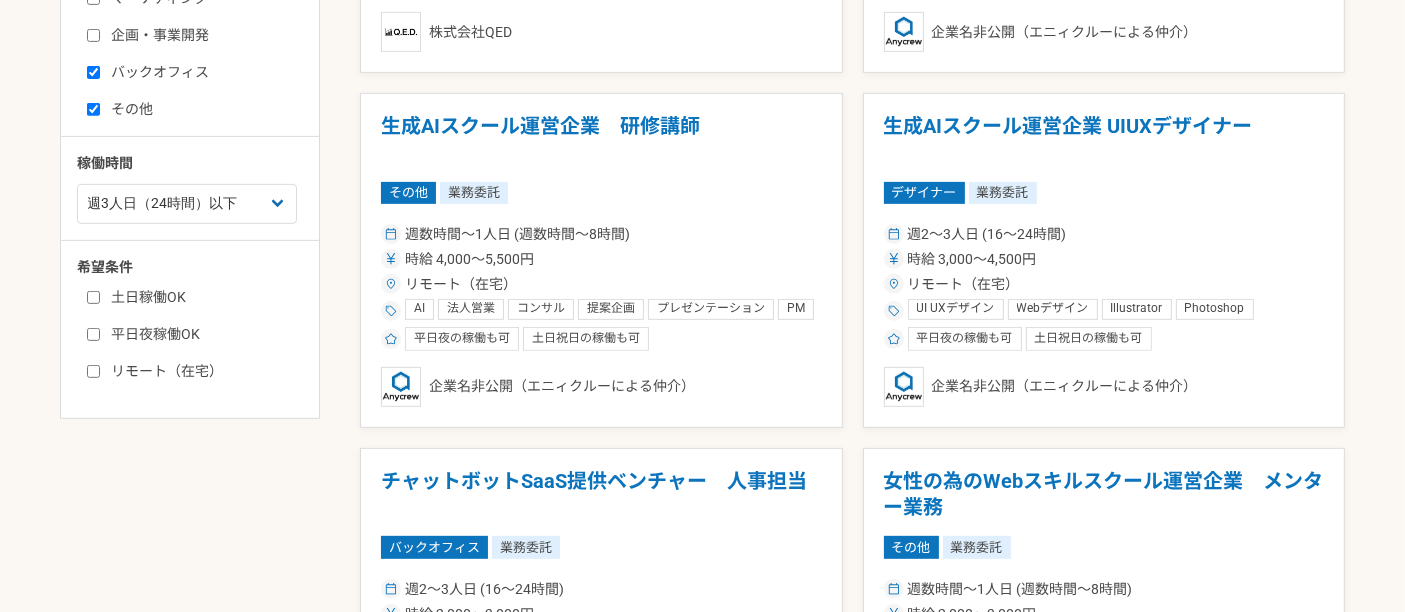 click on "土日稼働OK" at bounding box center [202, 297] 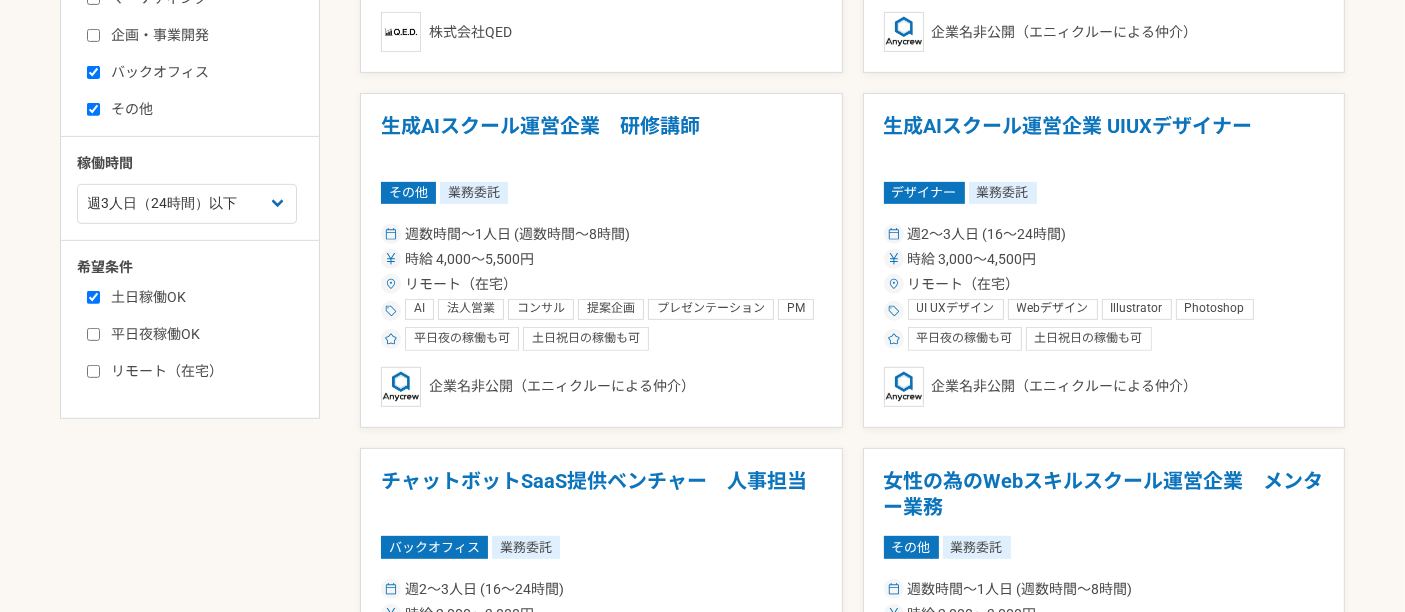 checkbox on "true" 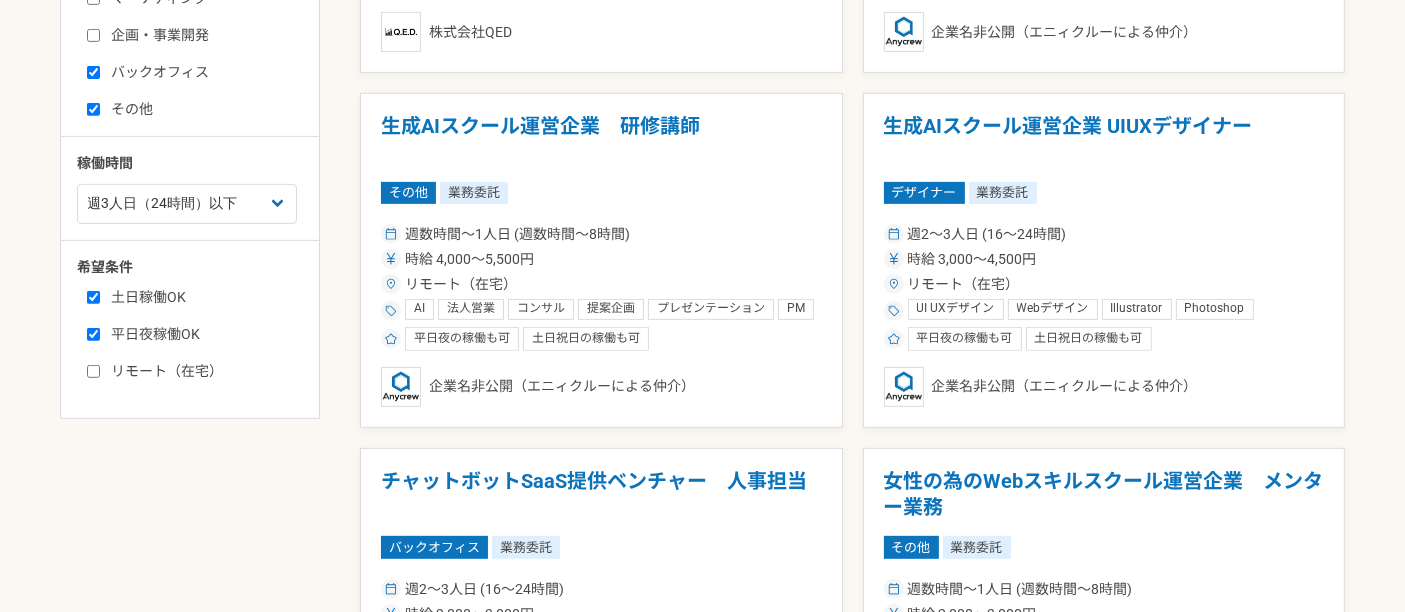 checkbox on "true" 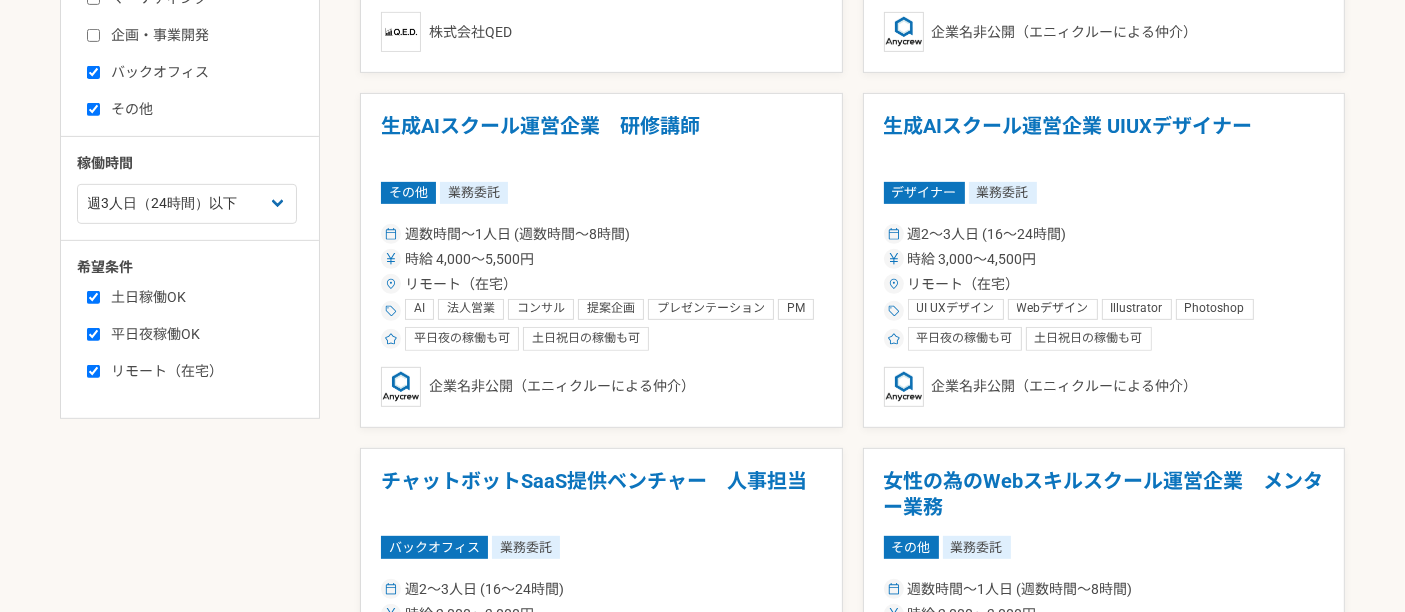 checkbox on "true" 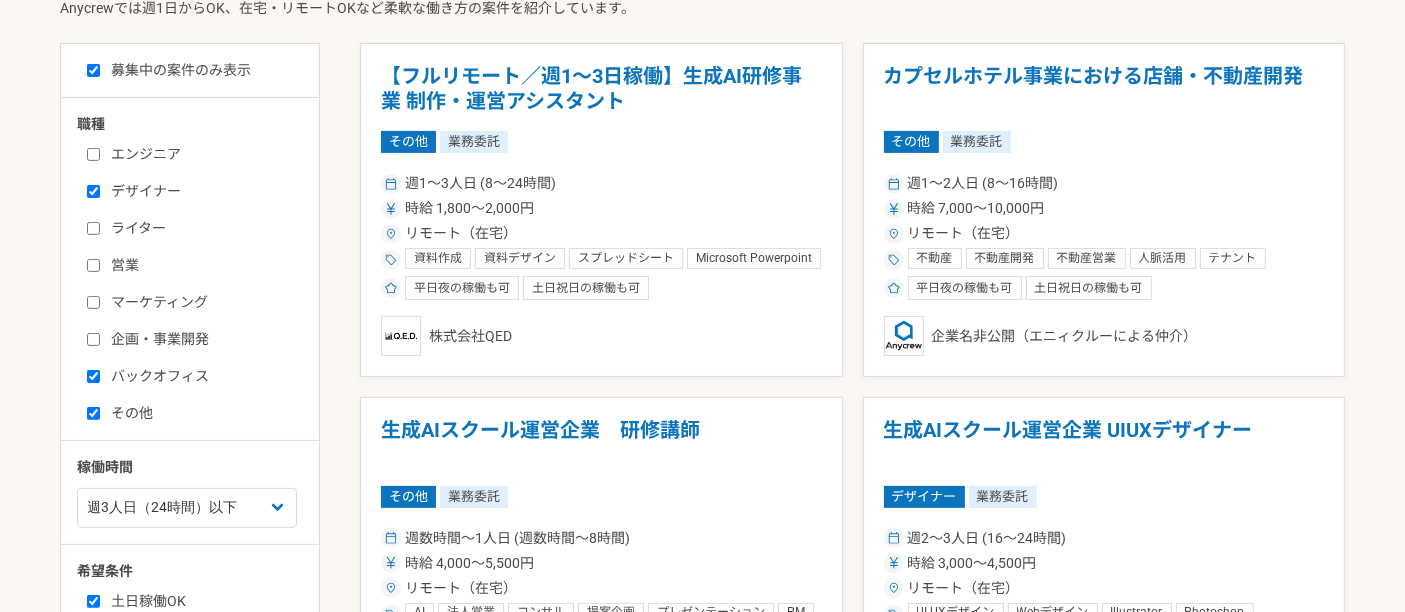 scroll, scrollTop: 555, scrollLeft: 0, axis: vertical 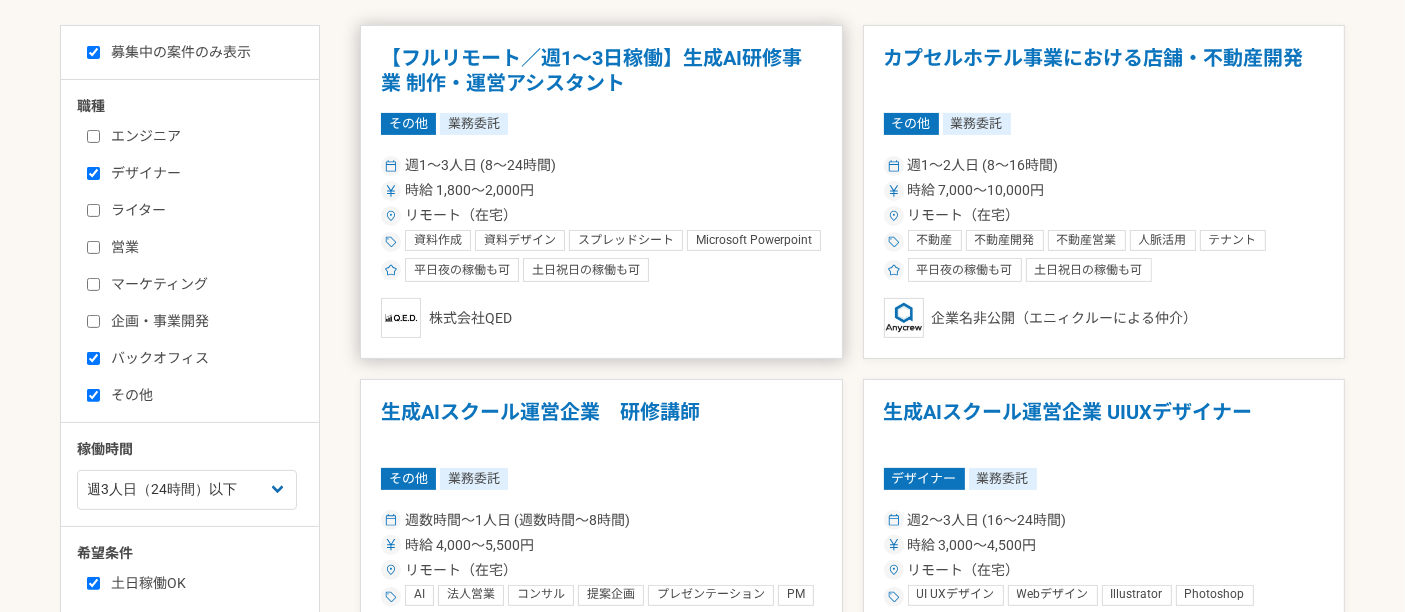 click on "週1〜3人日 (8〜24時間)" at bounding box center (480, 165) 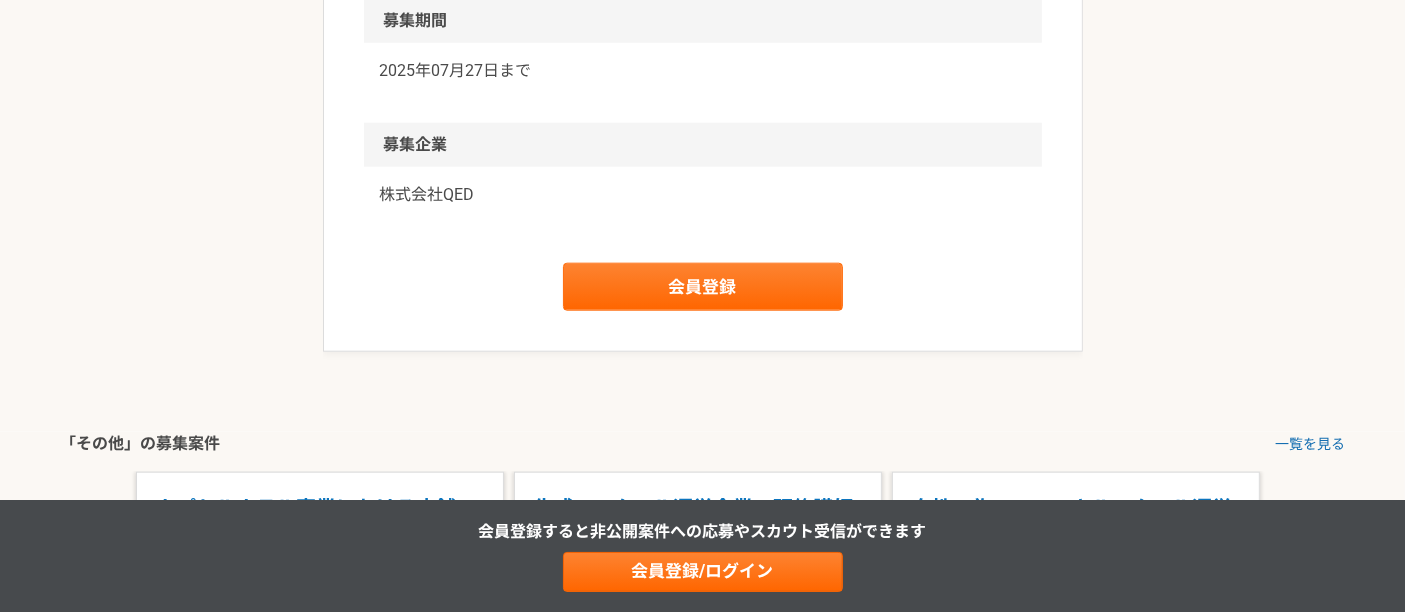 scroll, scrollTop: 2001, scrollLeft: 0, axis: vertical 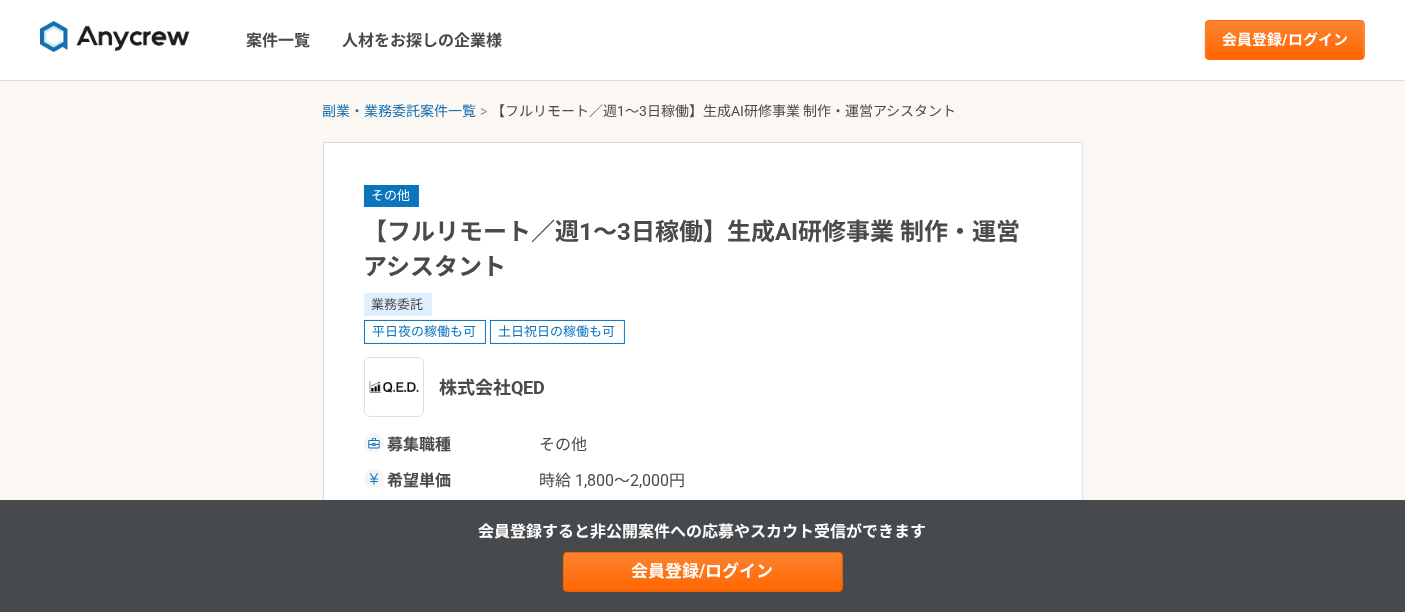 select on "3" 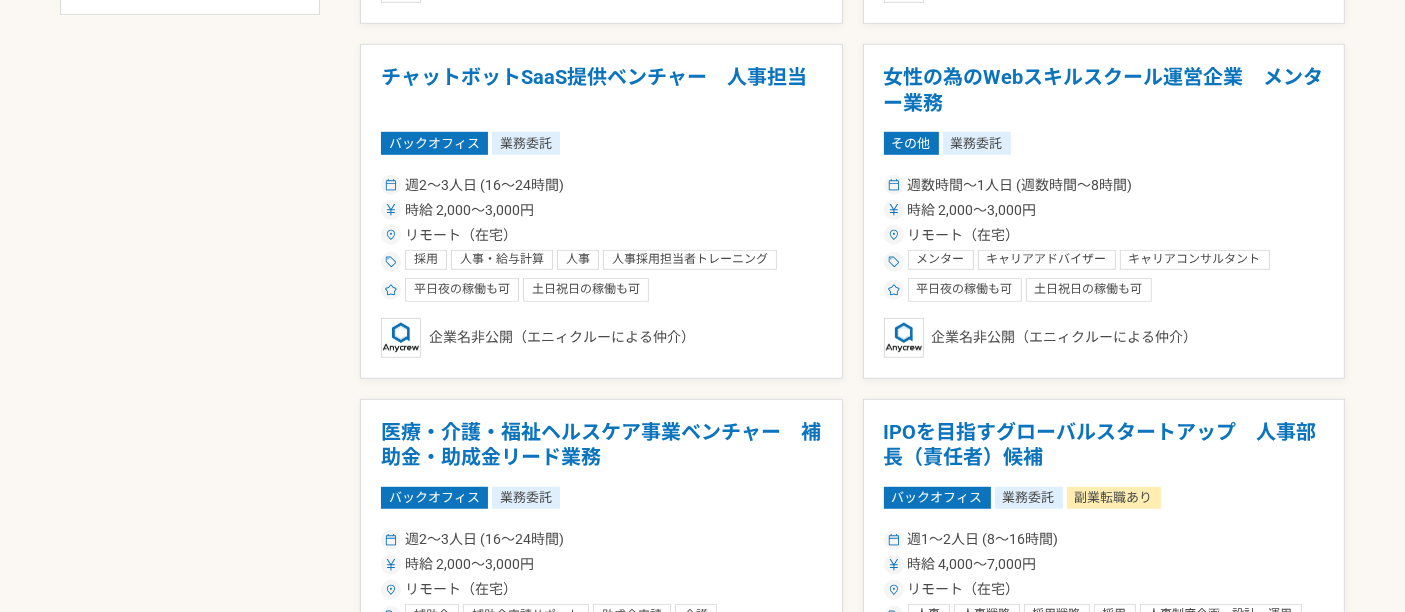 scroll, scrollTop: 1250, scrollLeft: 0, axis: vertical 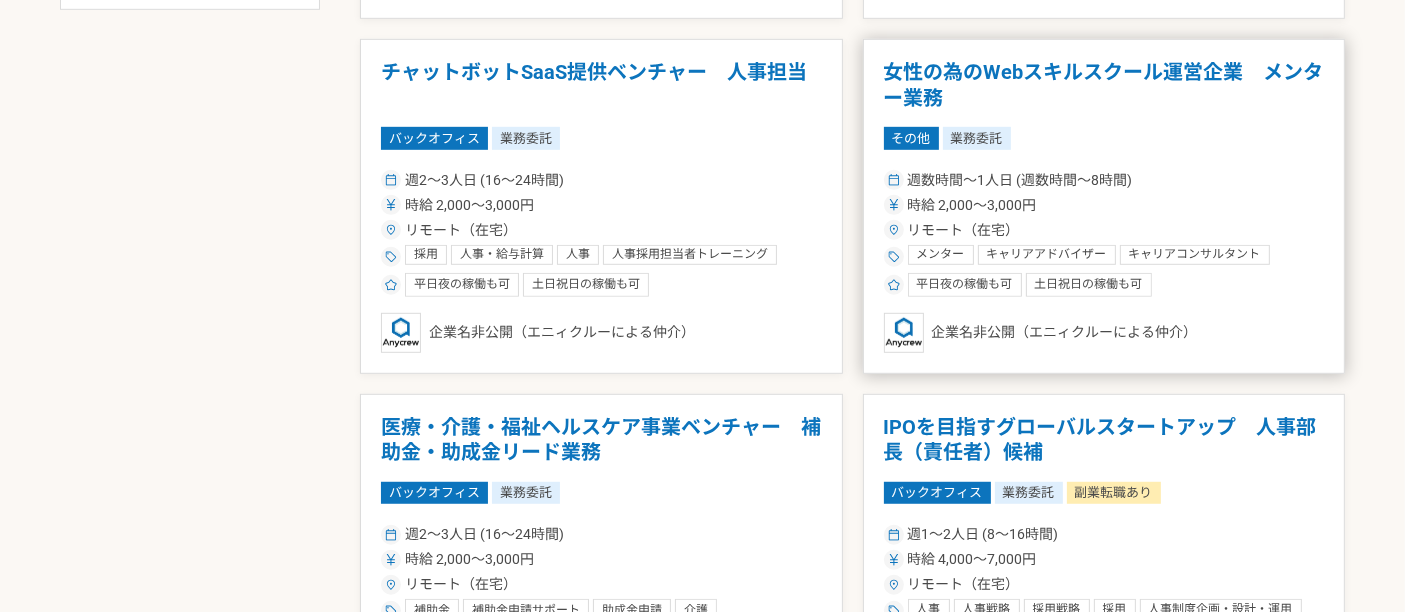 click on "女性の為のWebスキルスクール運営企業　メンター業務" at bounding box center (1104, 85) 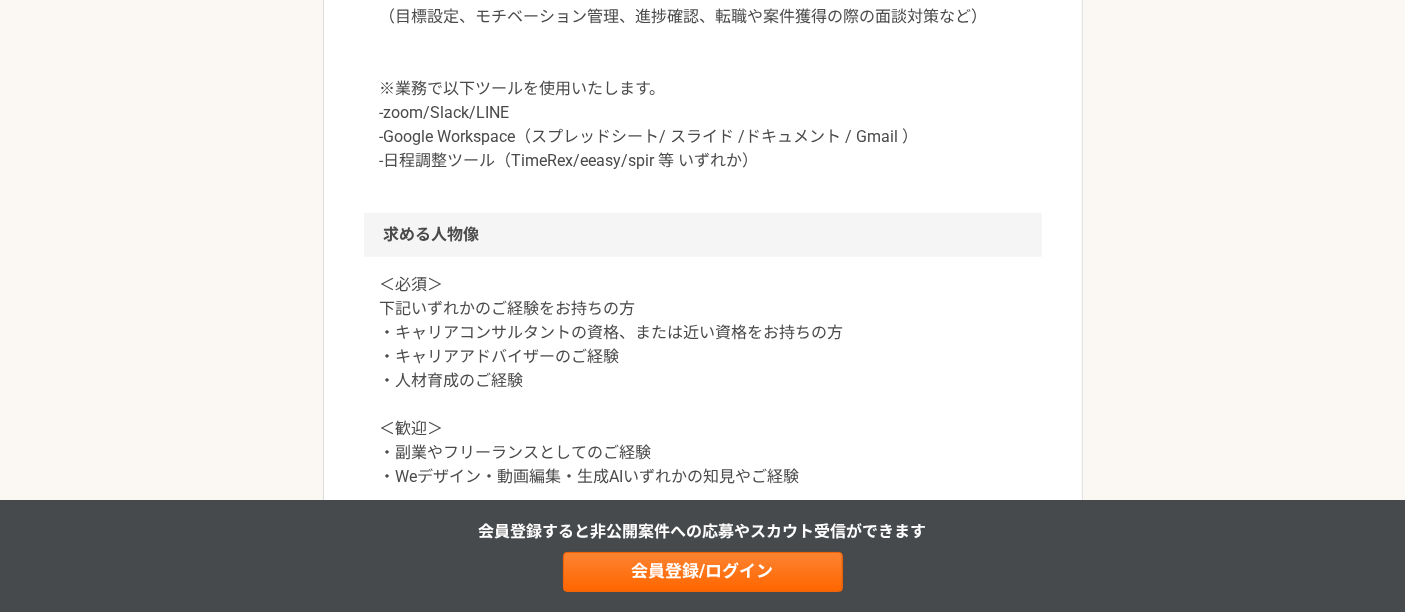 scroll, scrollTop: 1255, scrollLeft: 0, axis: vertical 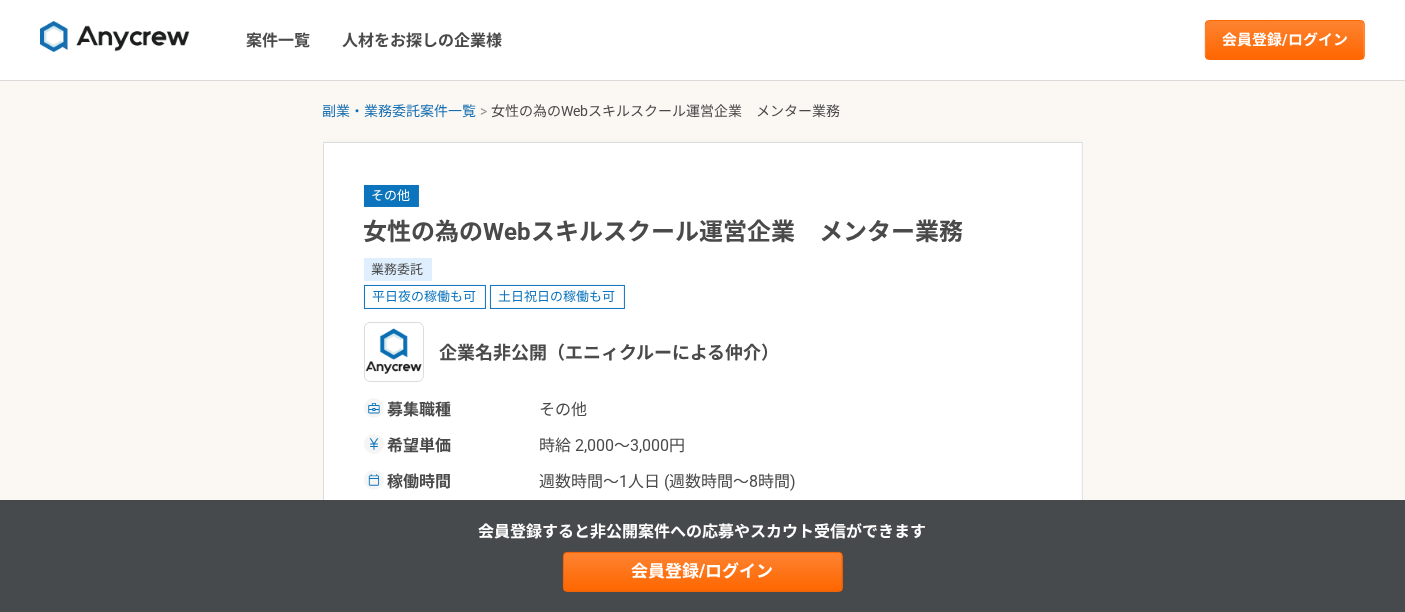 select on "3" 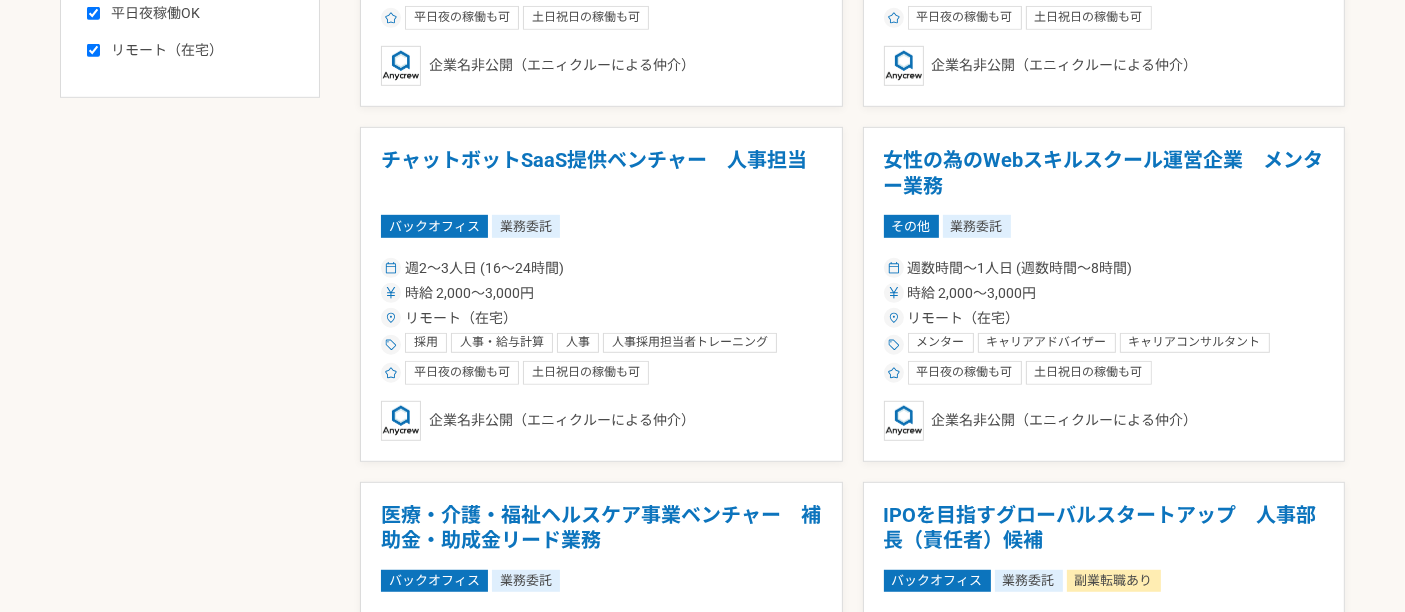 scroll, scrollTop: 1146, scrollLeft: 0, axis: vertical 